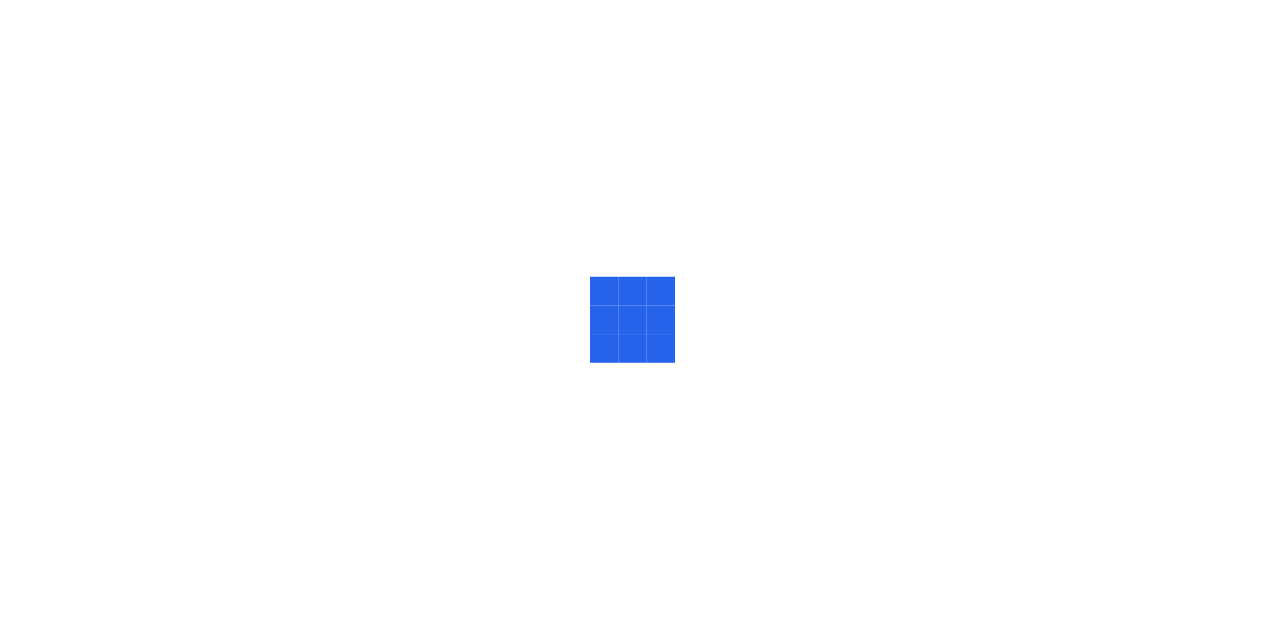 scroll, scrollTop: 0, scrollLeft: 0, axis: both 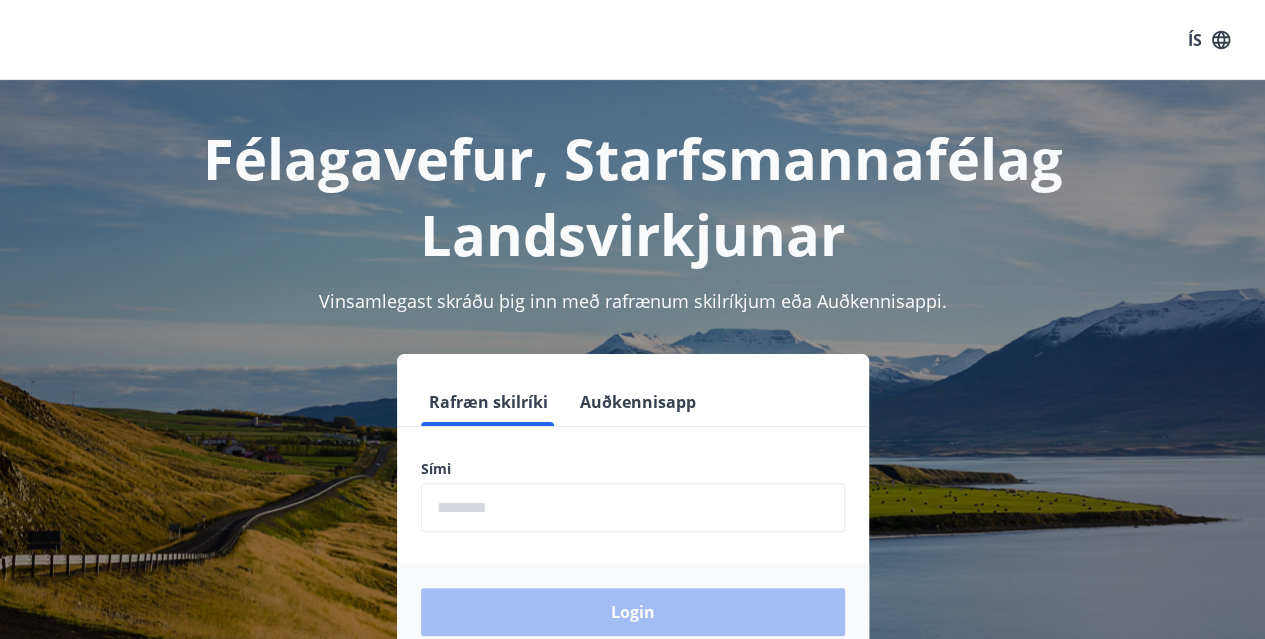 click at bounding box center (633, 507) 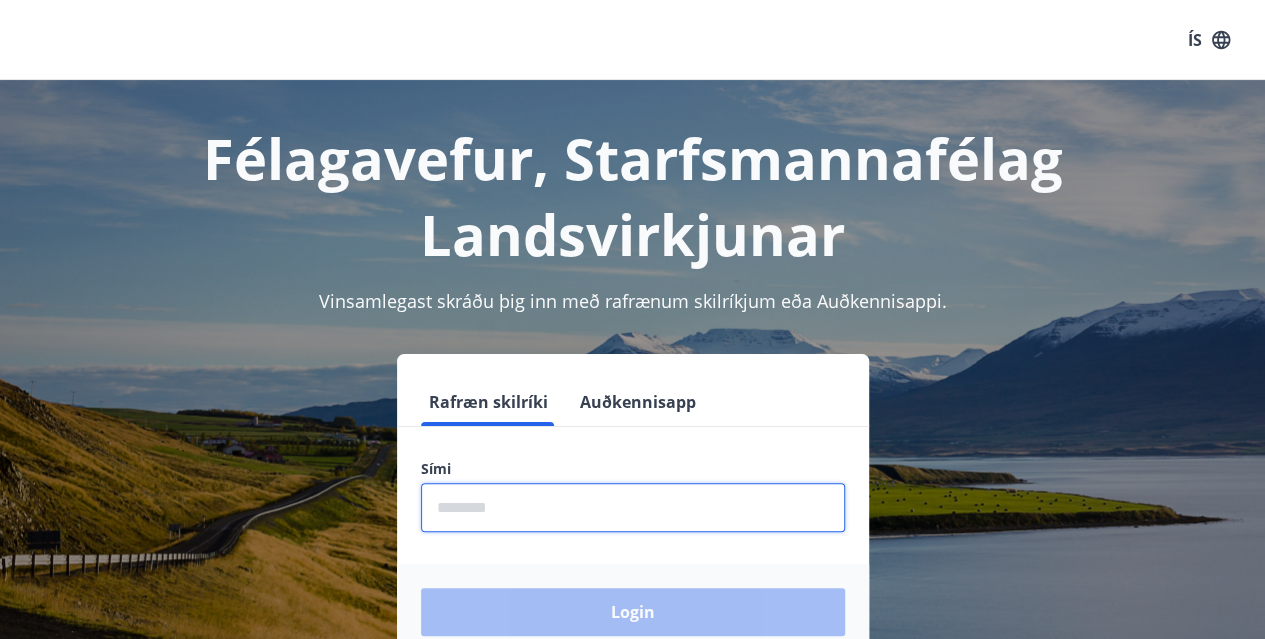 type on "********" 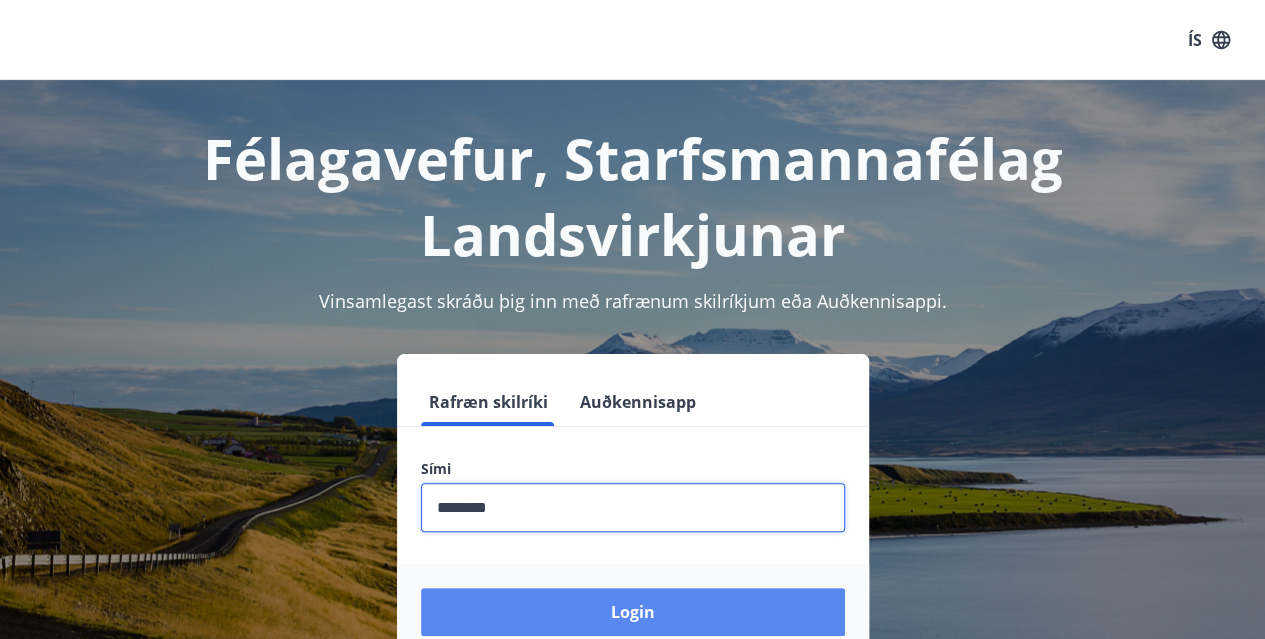 click on "Login" at bounding box center (633, 612) 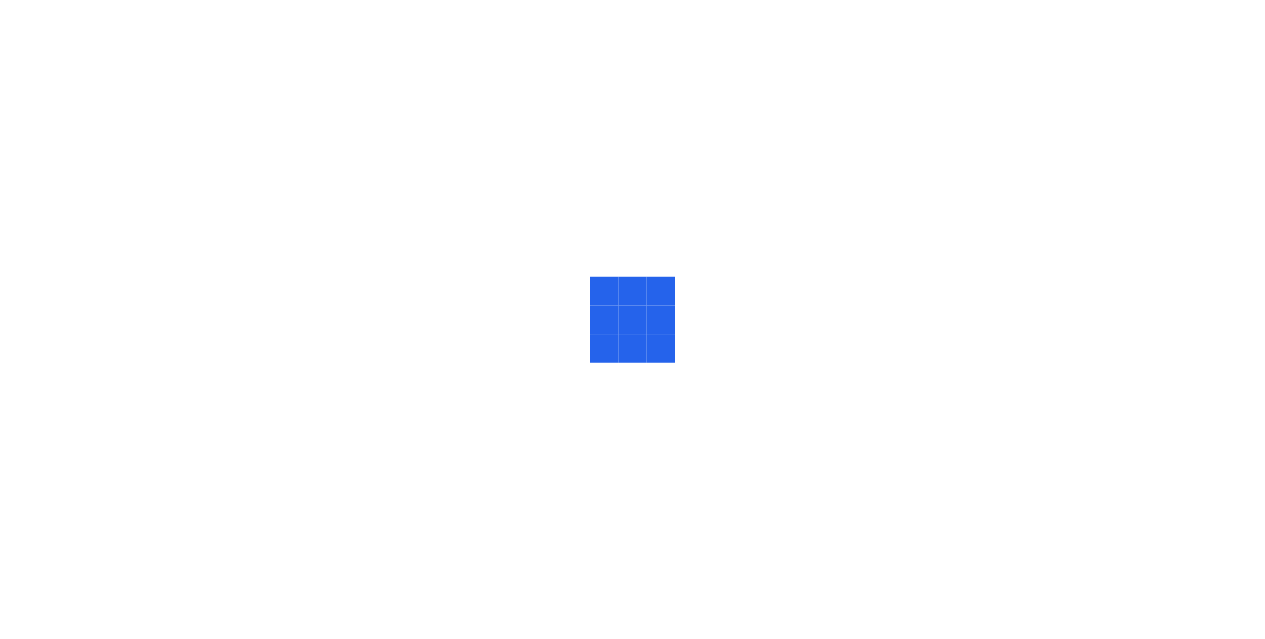 scroll, scrollTop: 0, scrollLeft: 0, axis: both 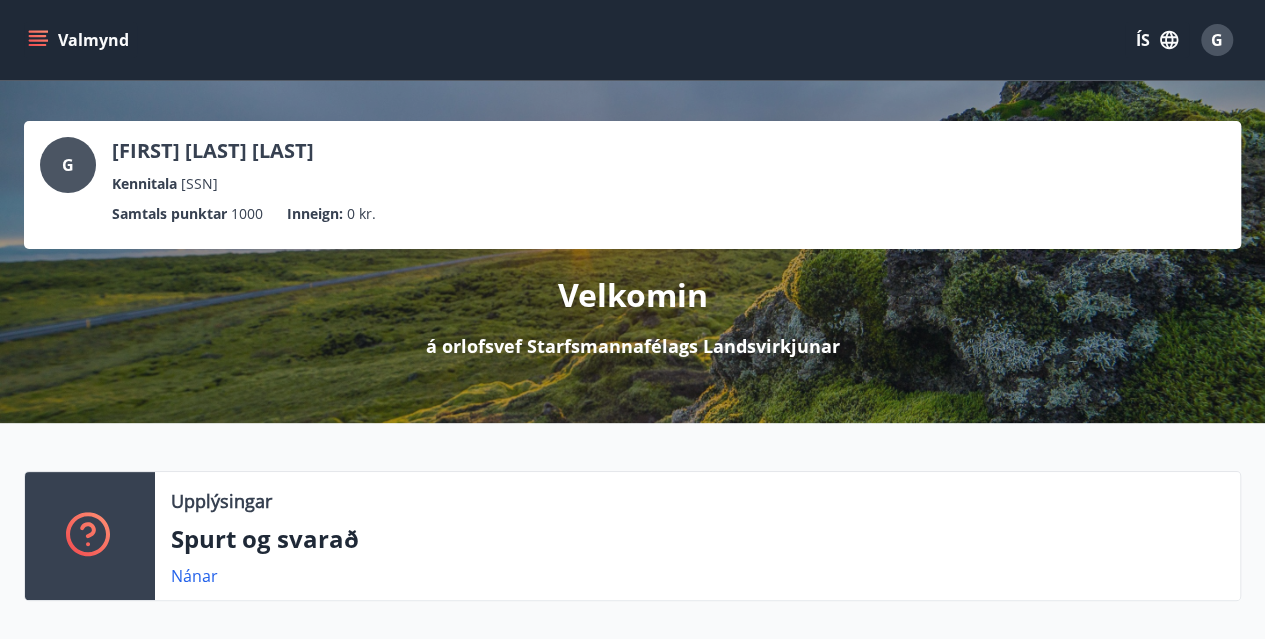 click 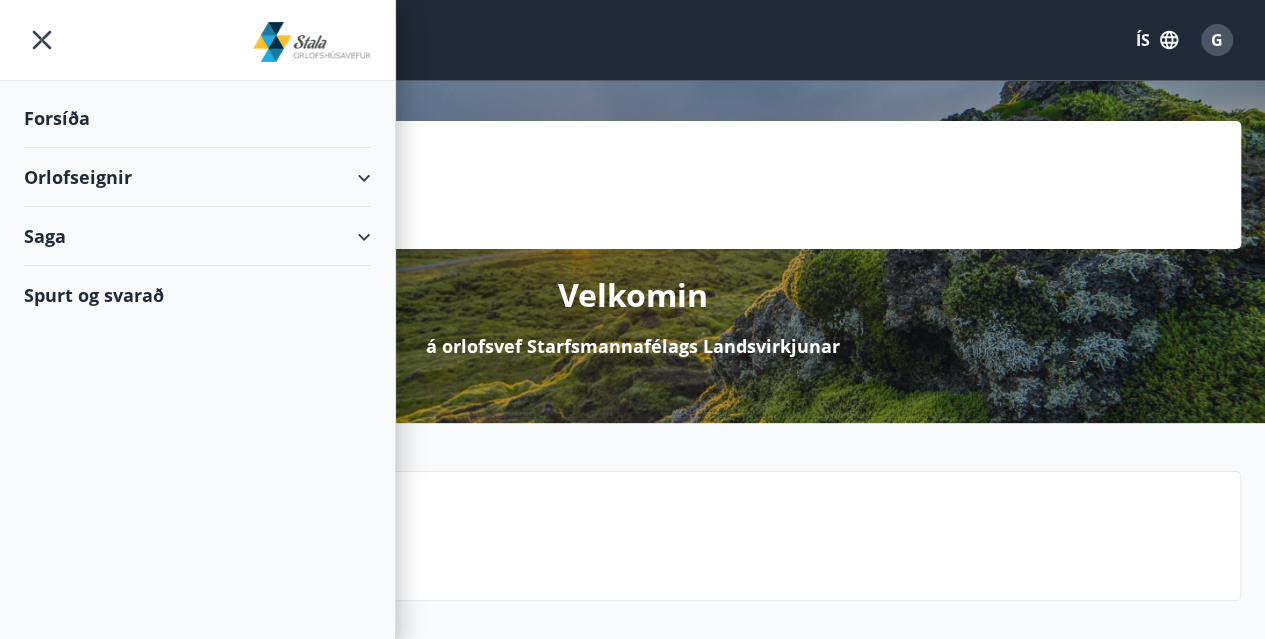 click on "Orlofseignir" at bounding box center [197, 177] 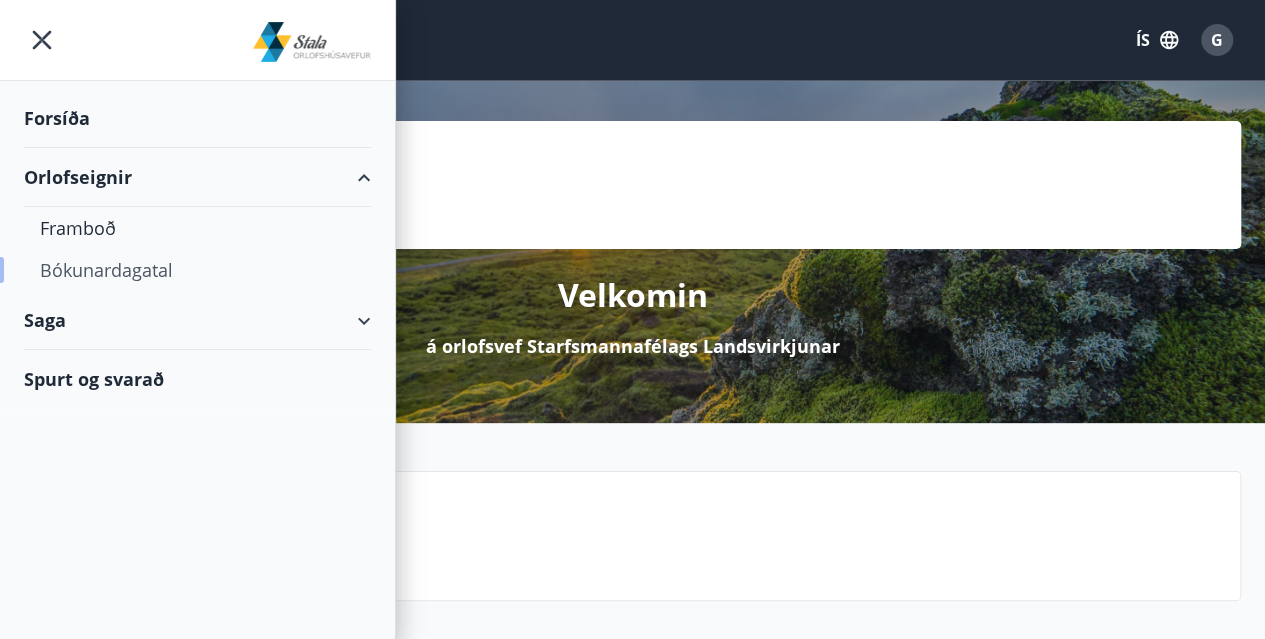 click on "Bókunardagatal" at bounding box center (197, 270) 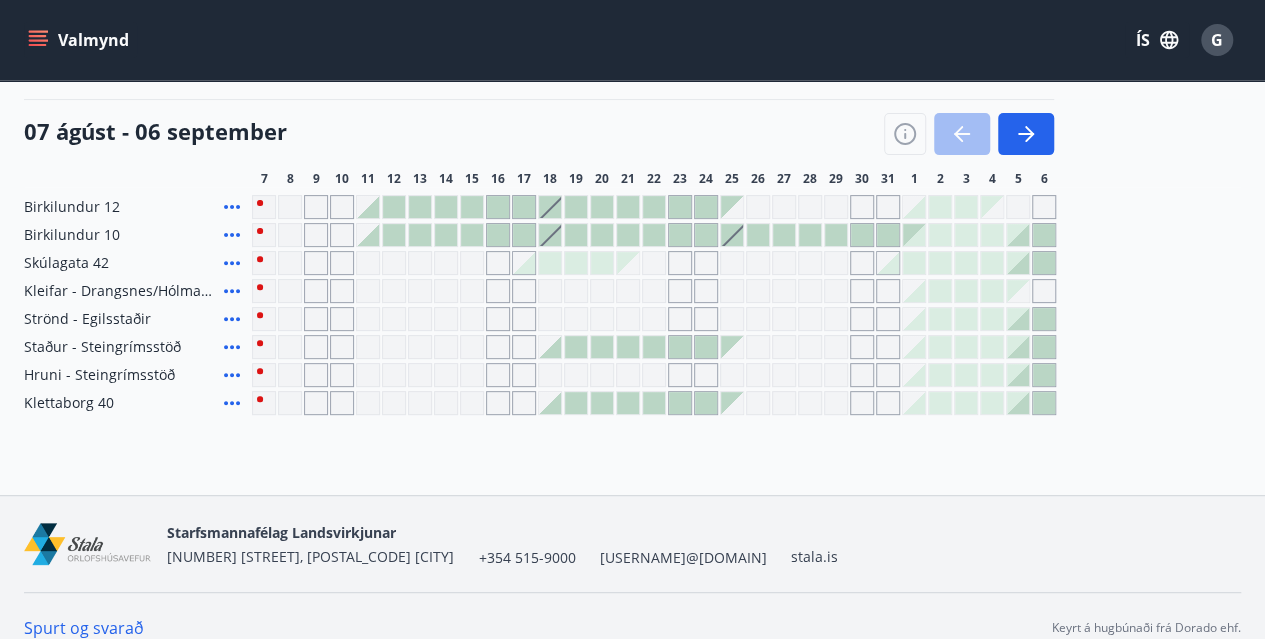 scroll, scrollTop: 227, scrollLeft: 0, axis: vertical 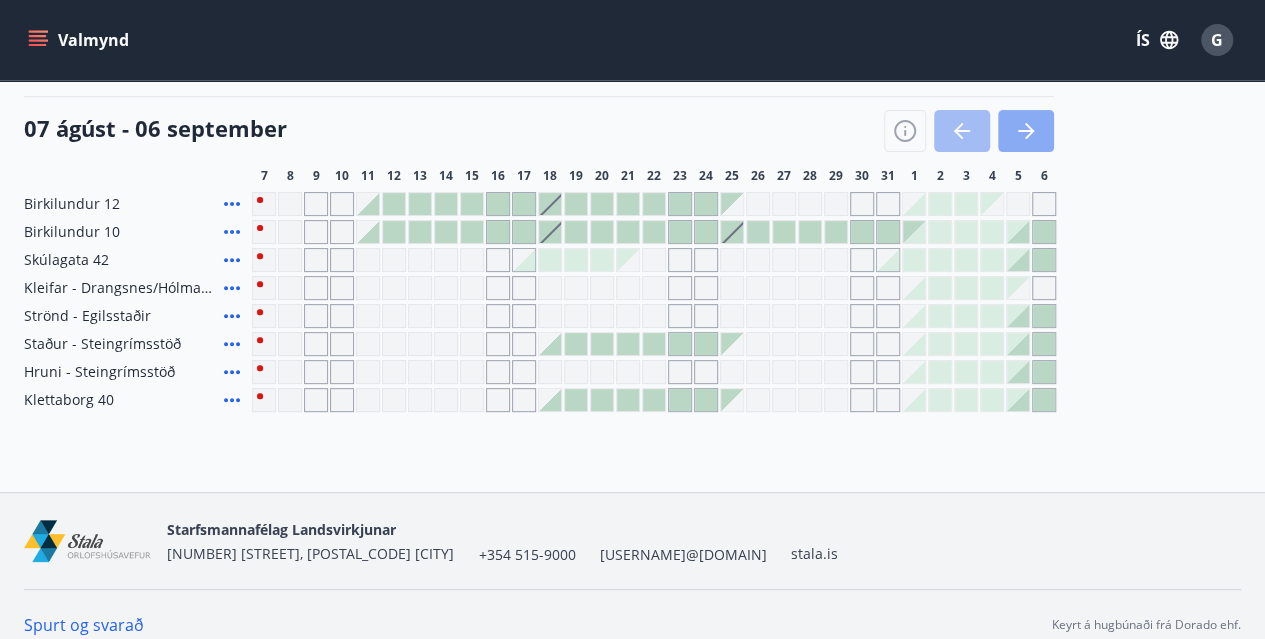 click at bounding box center [1026, 131] 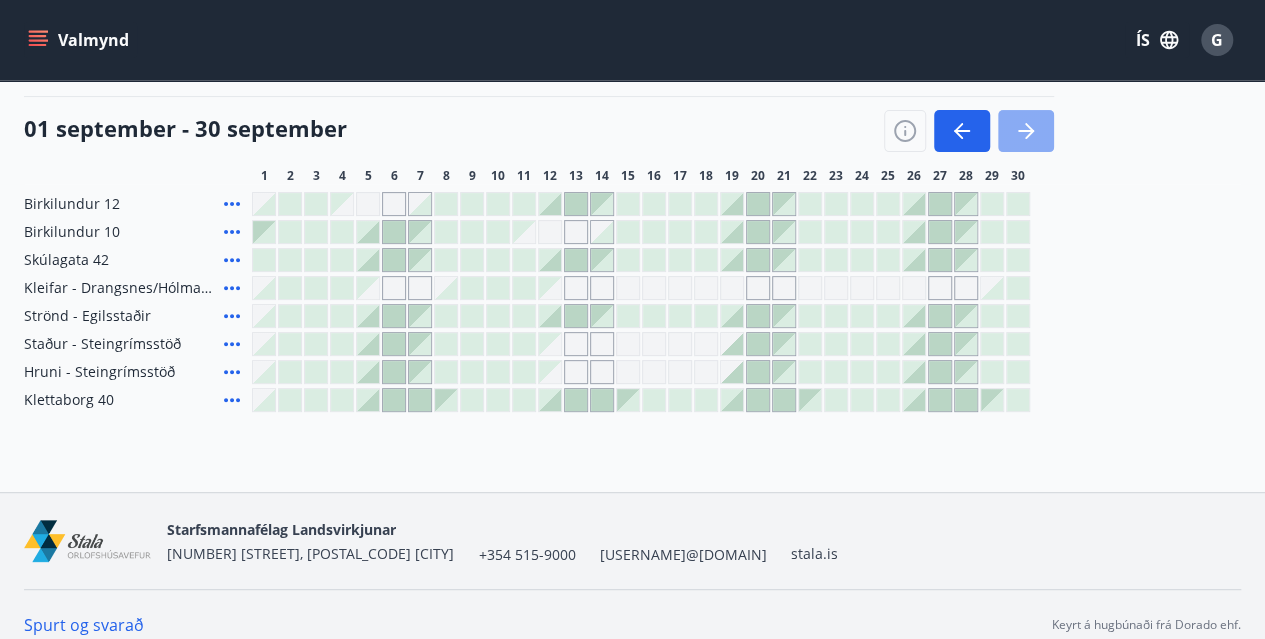 click at bounding box center (1026, 131) 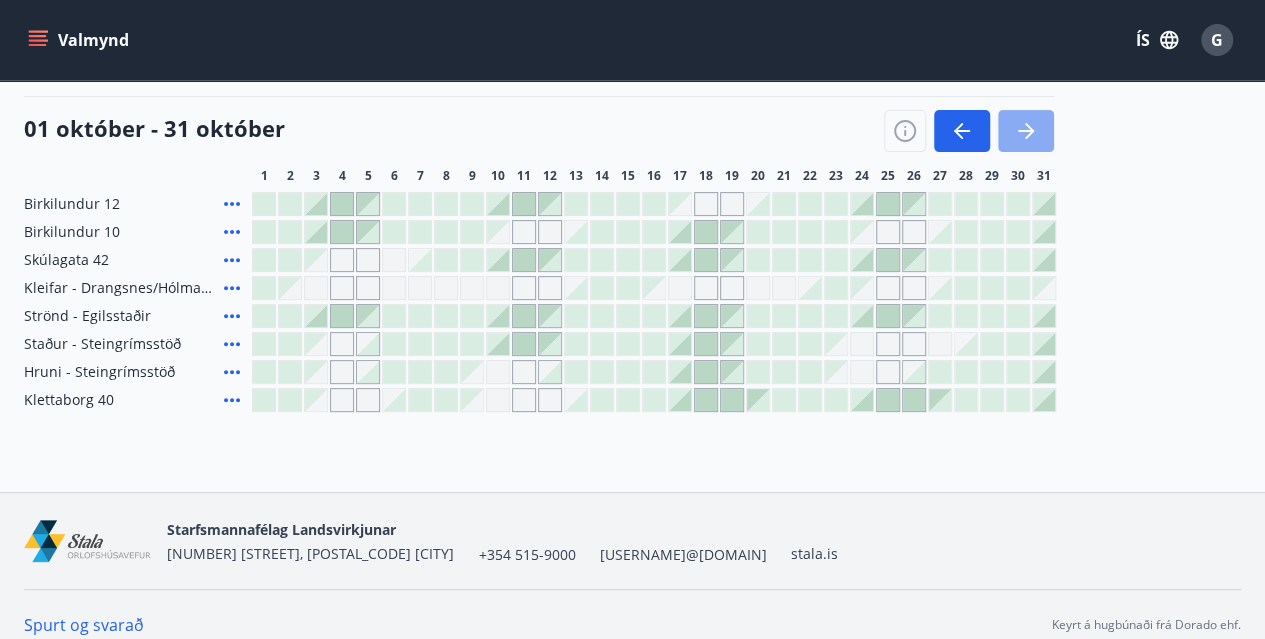 click 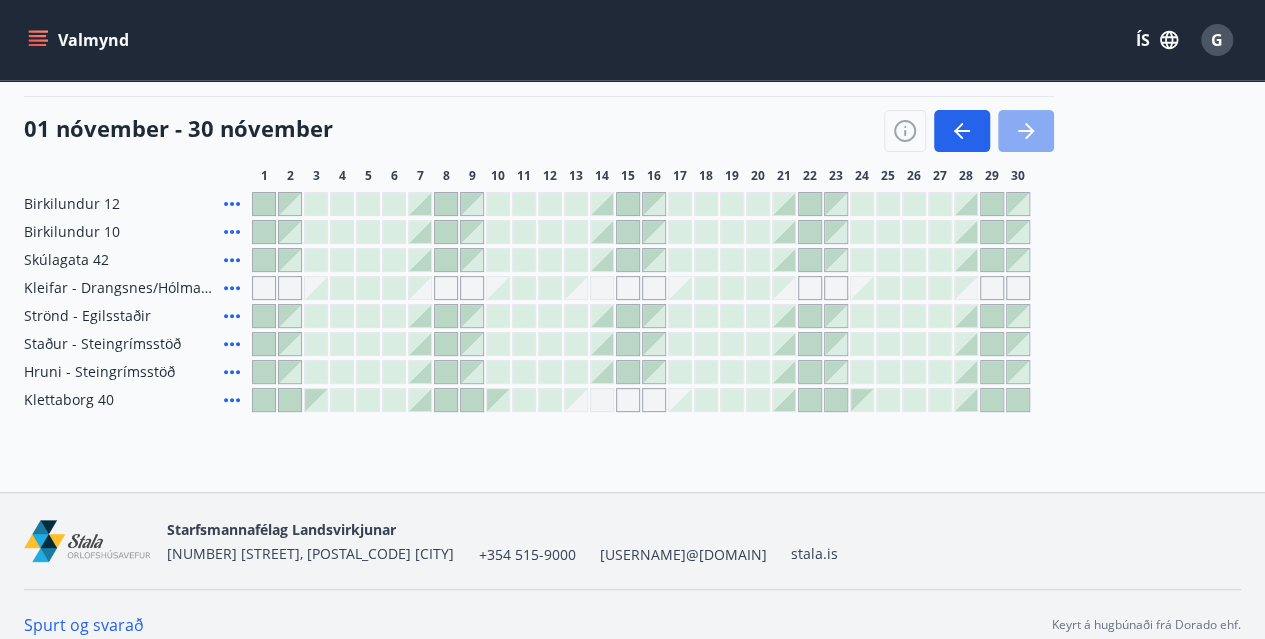 click 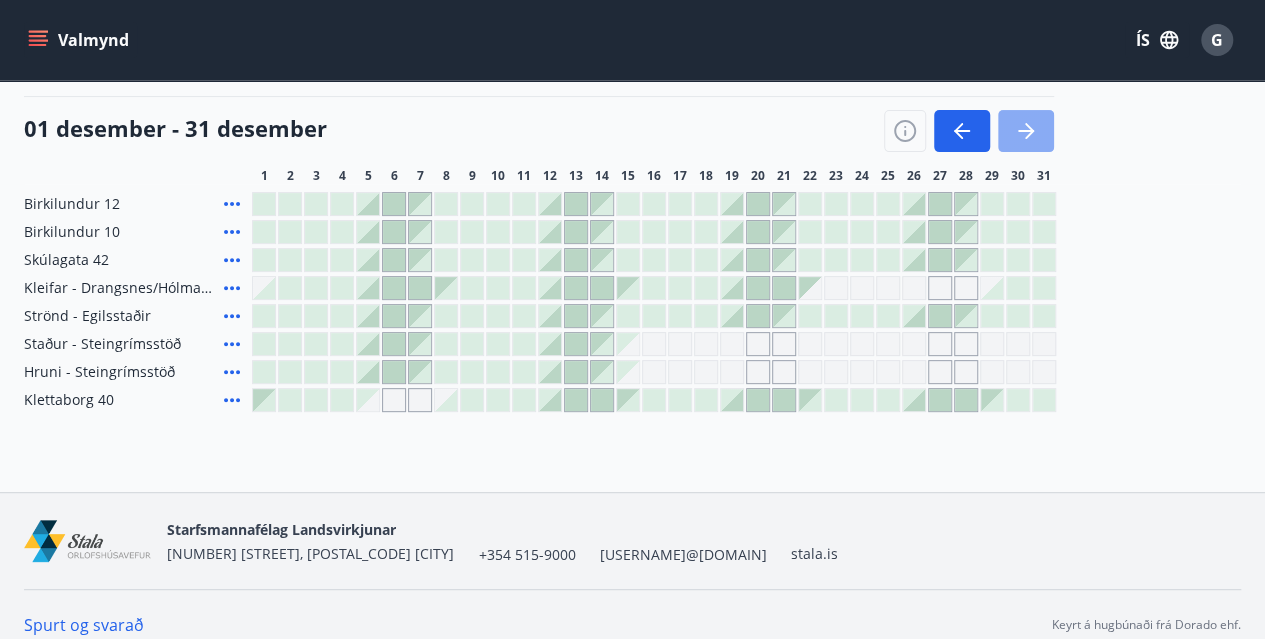 click 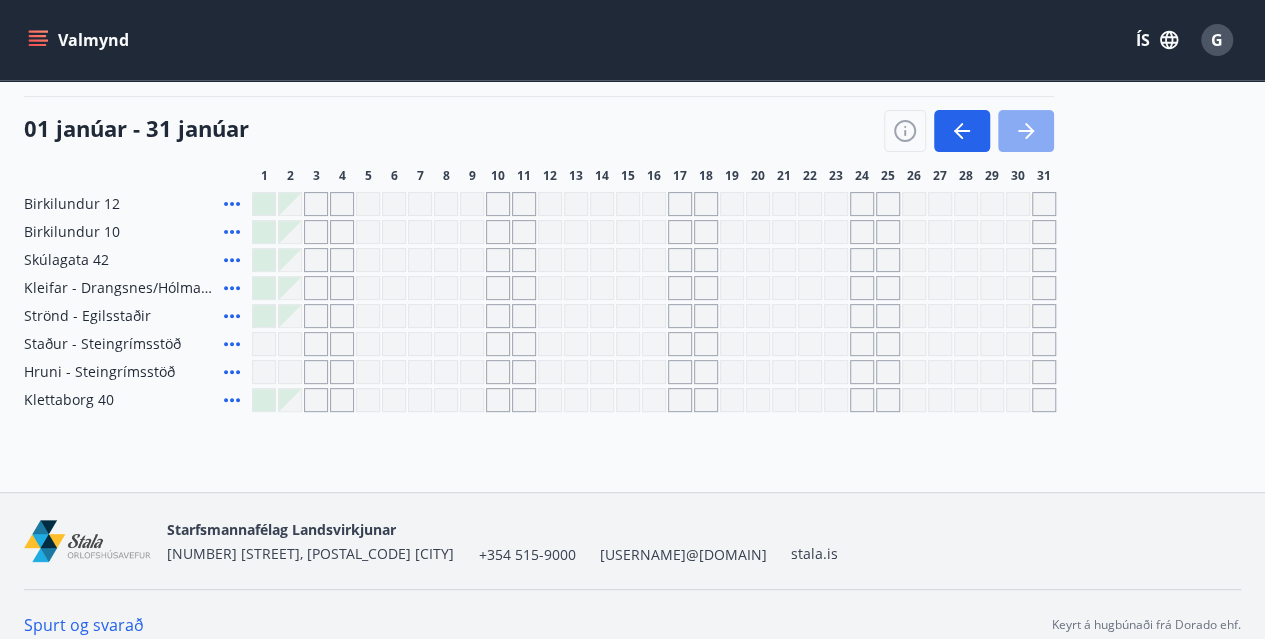 click 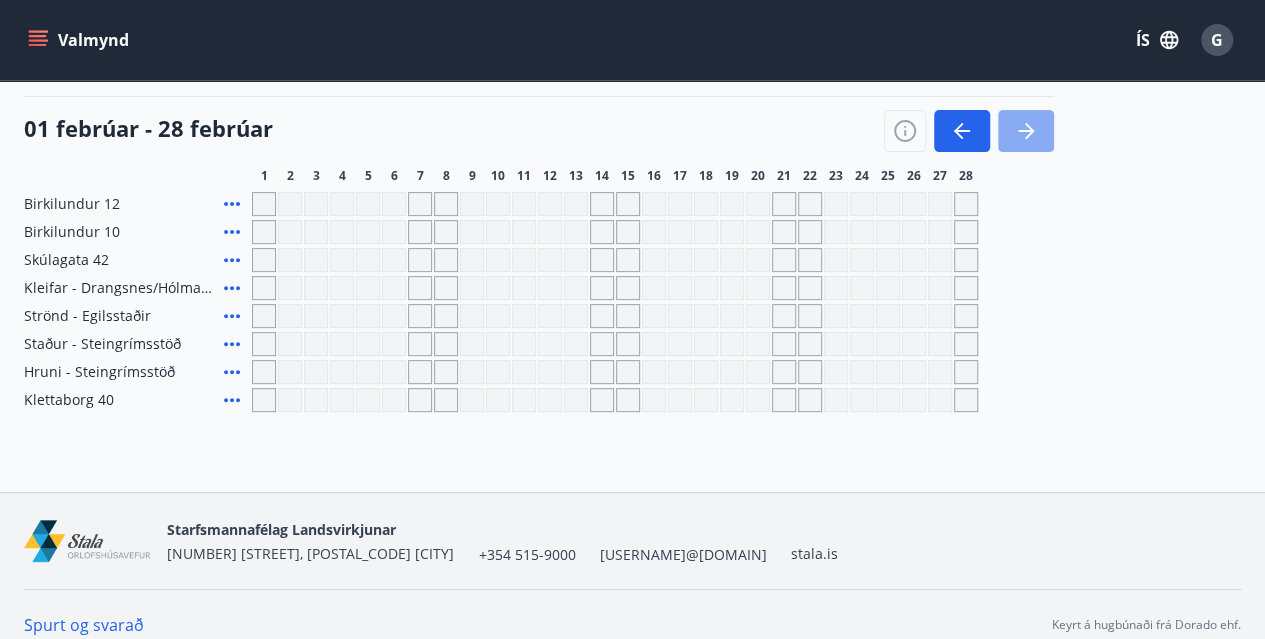 click 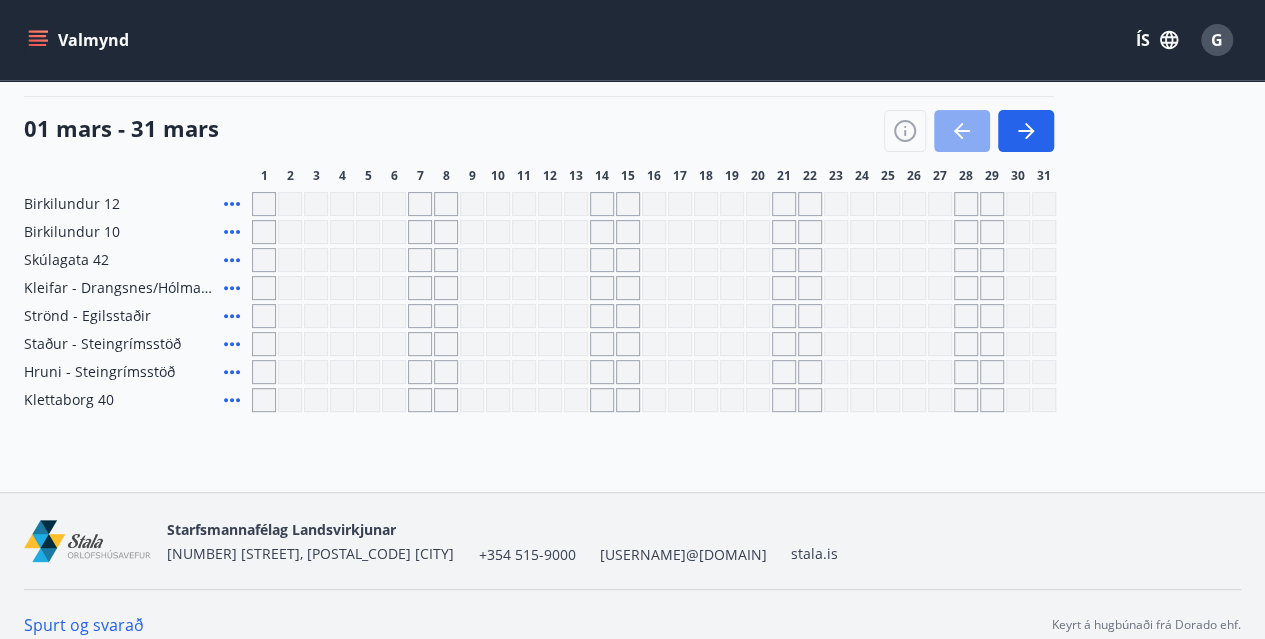 click at bounding box center [962, 131] 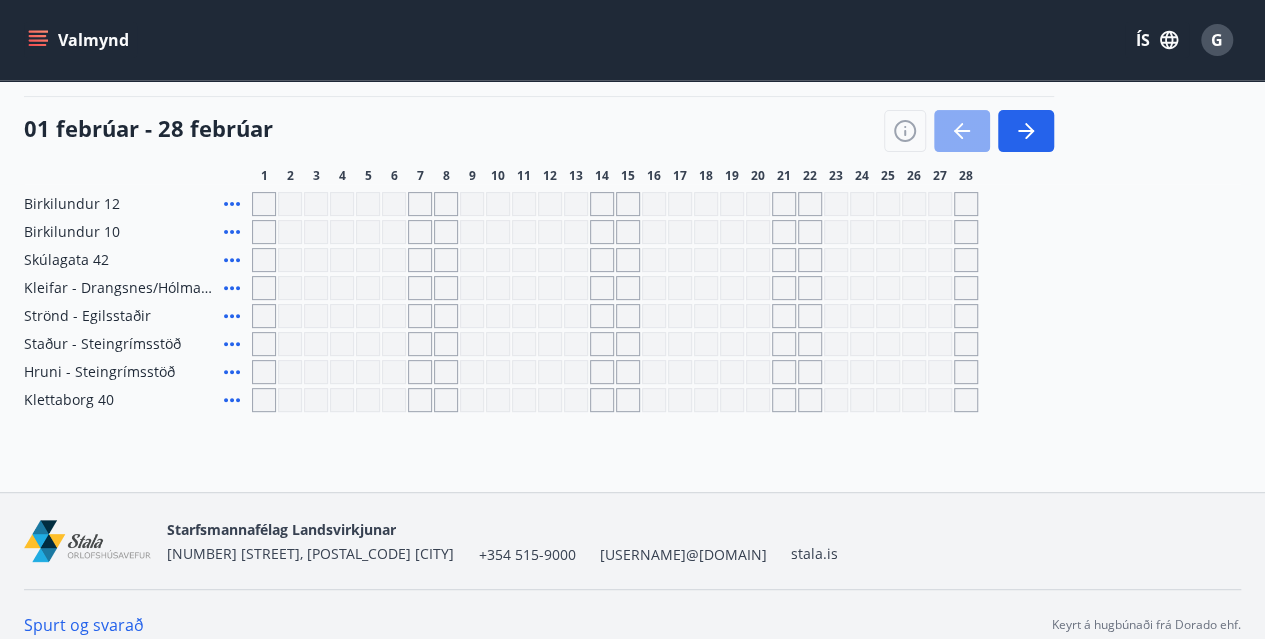 click at bounding box center (962, 131) 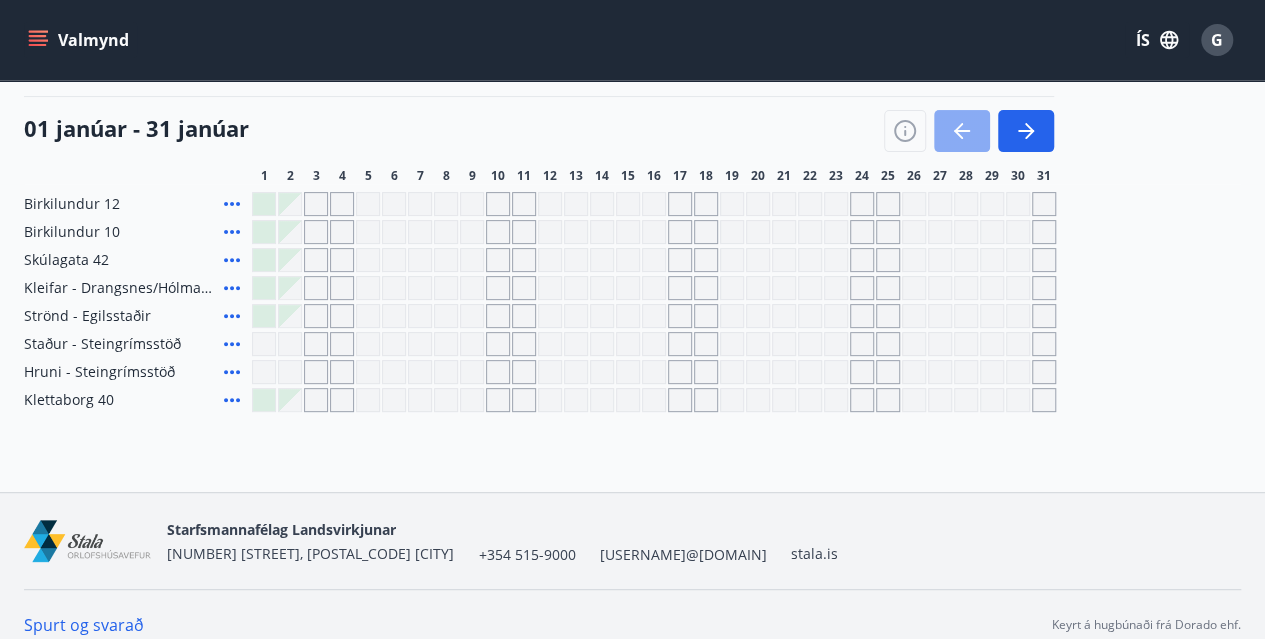 click at bounding box center (962, 131) 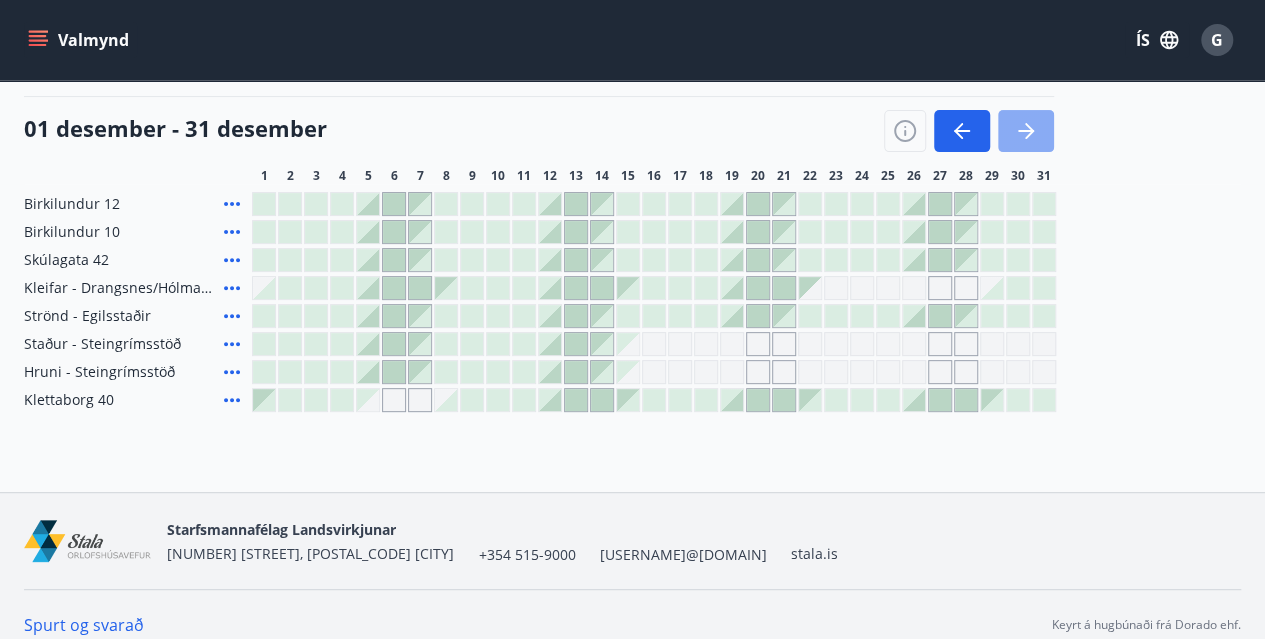 click 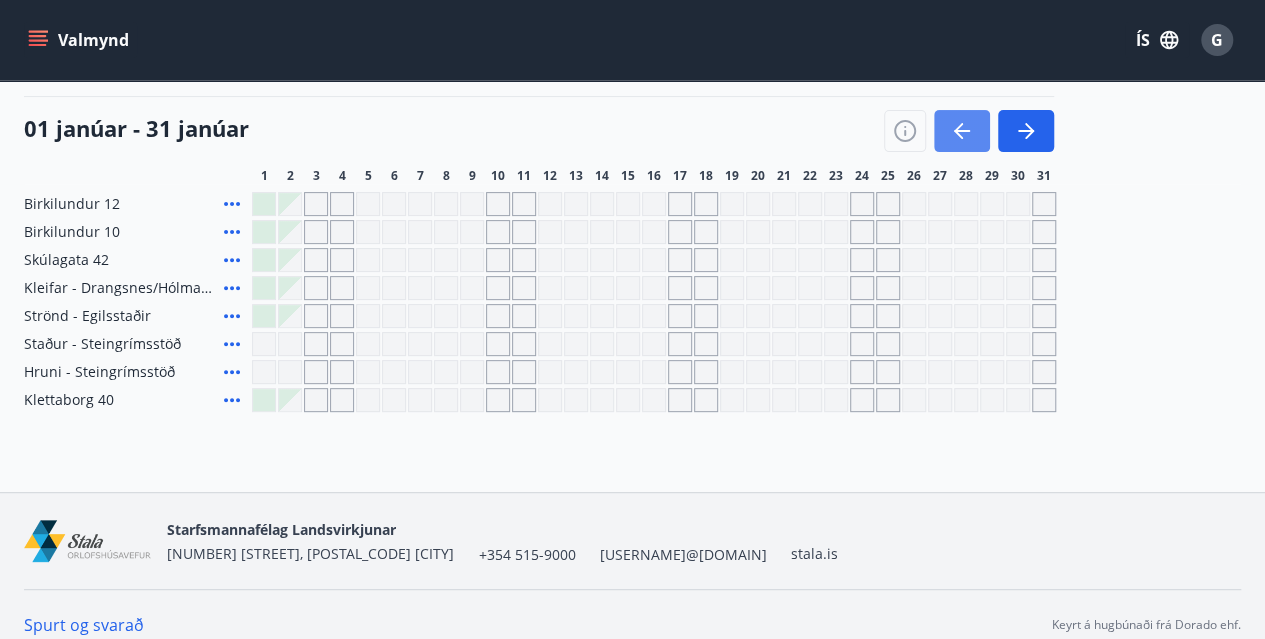 click 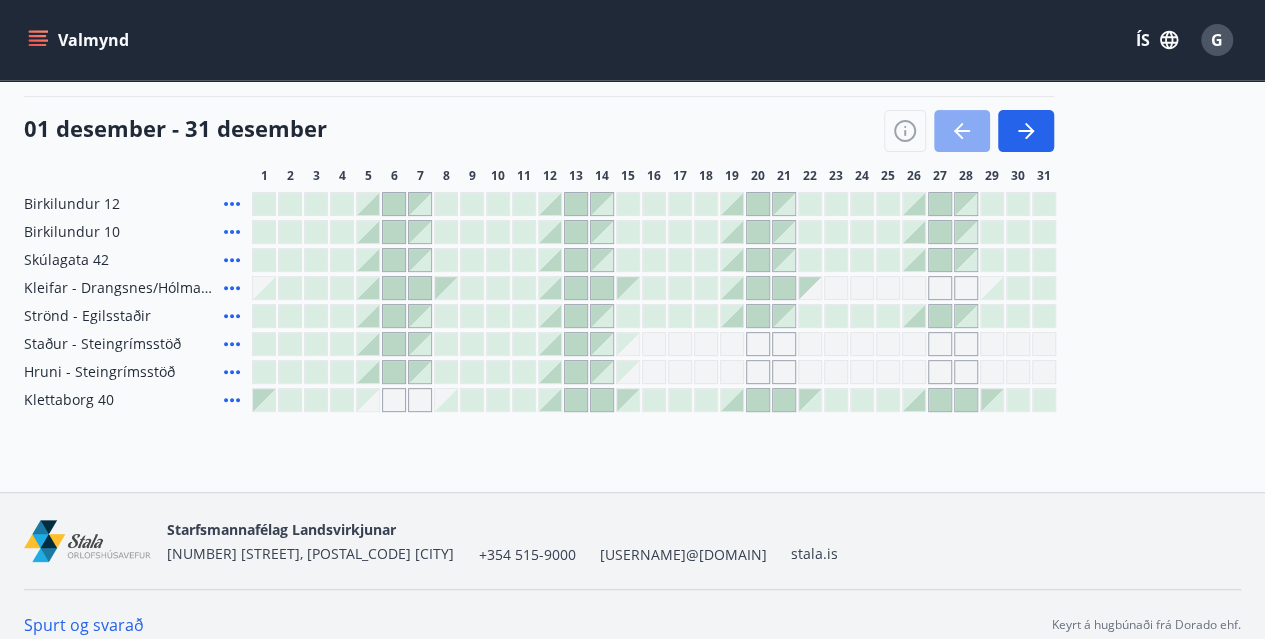 click 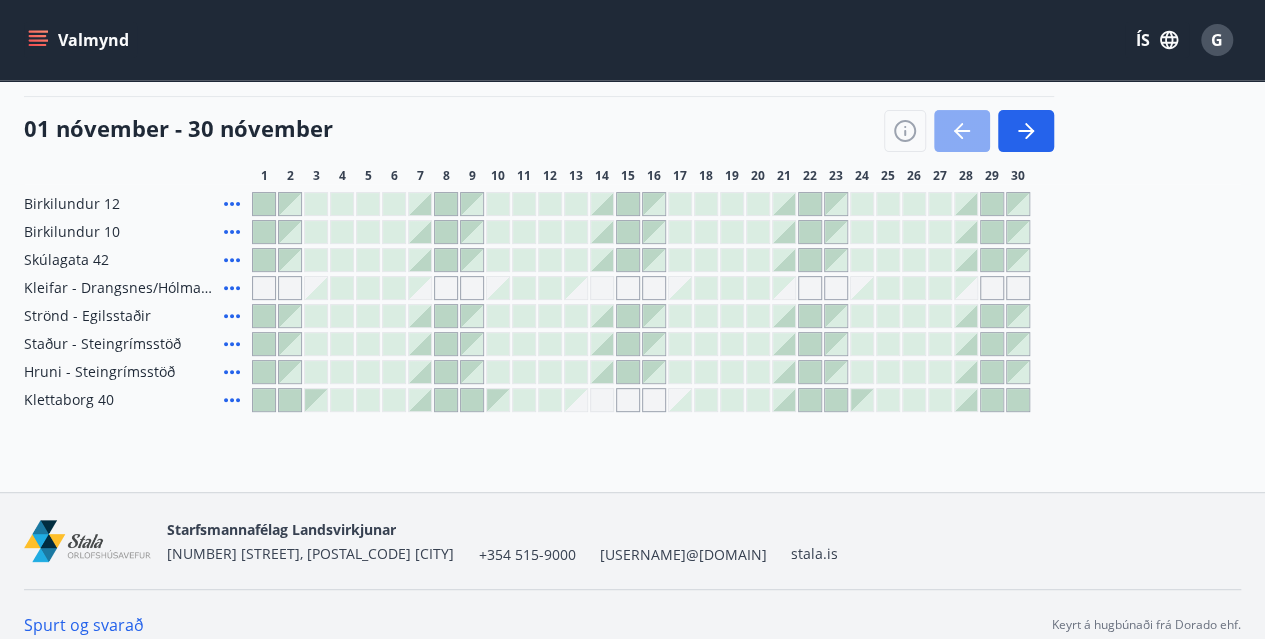 click 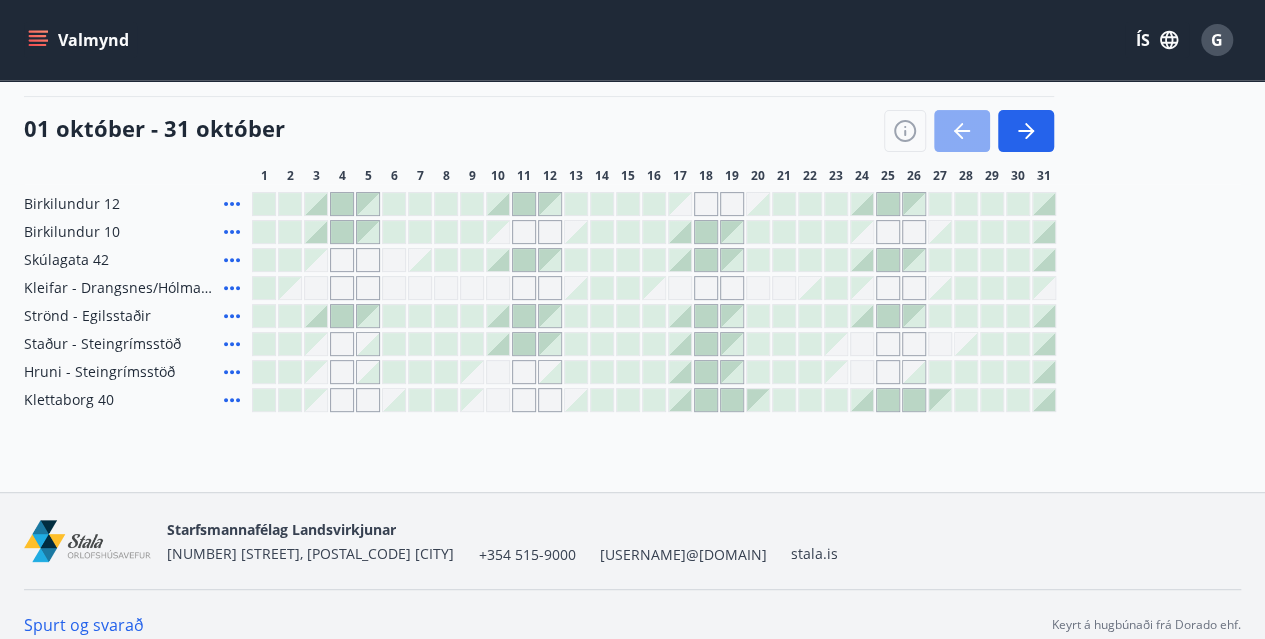 click 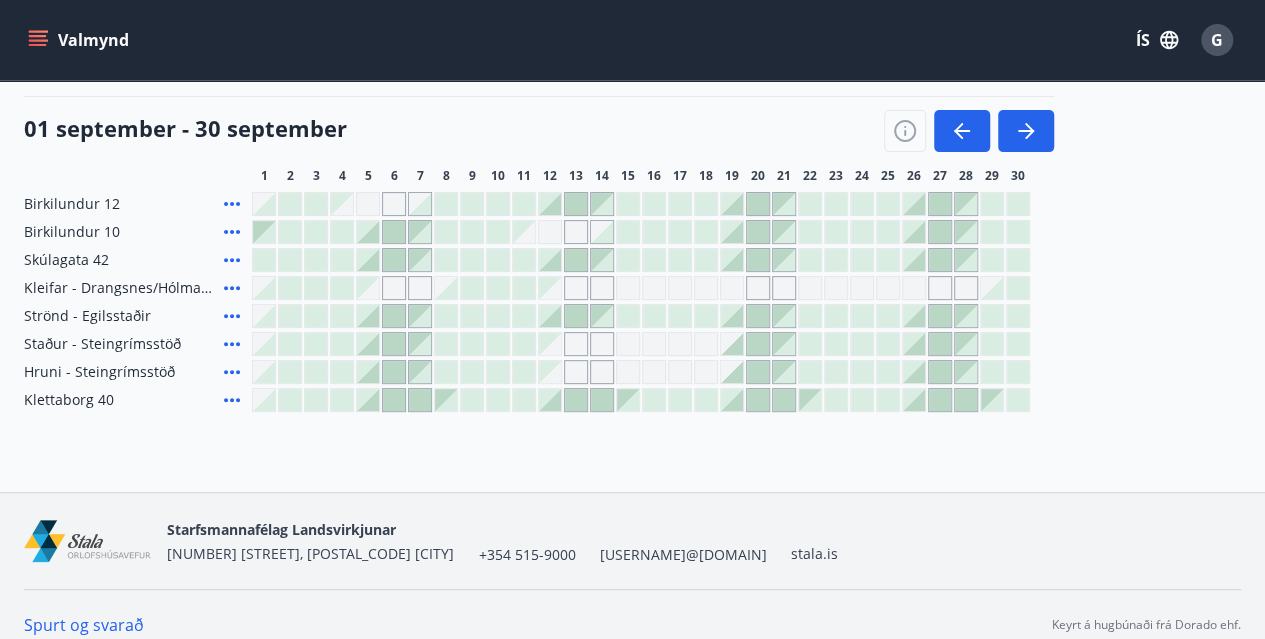 click 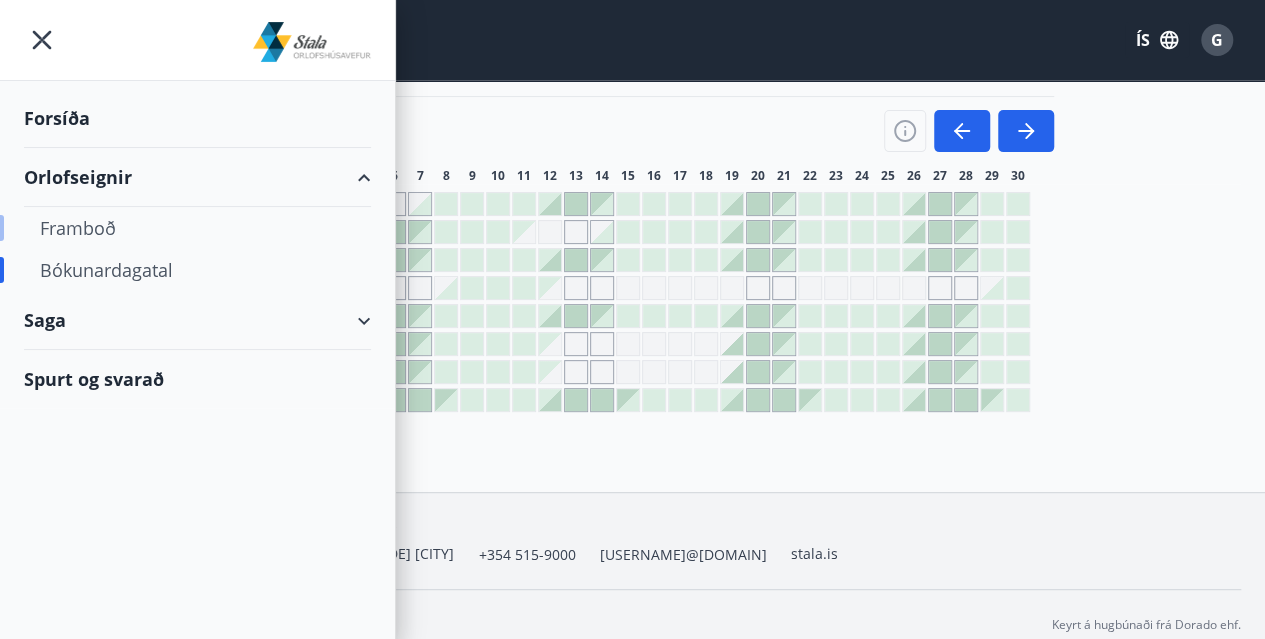 click on "Framboð" at bounding box center (197, 228) 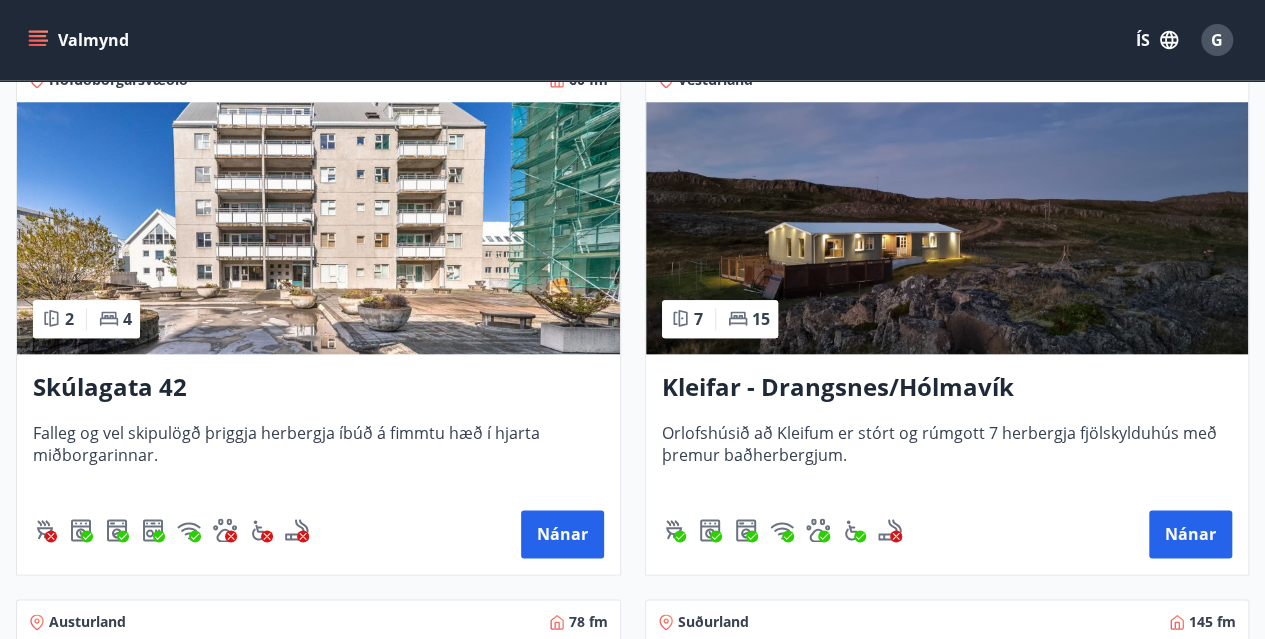 scroll, scrollTop: 929, scrollLeft: 0, axis: vertical 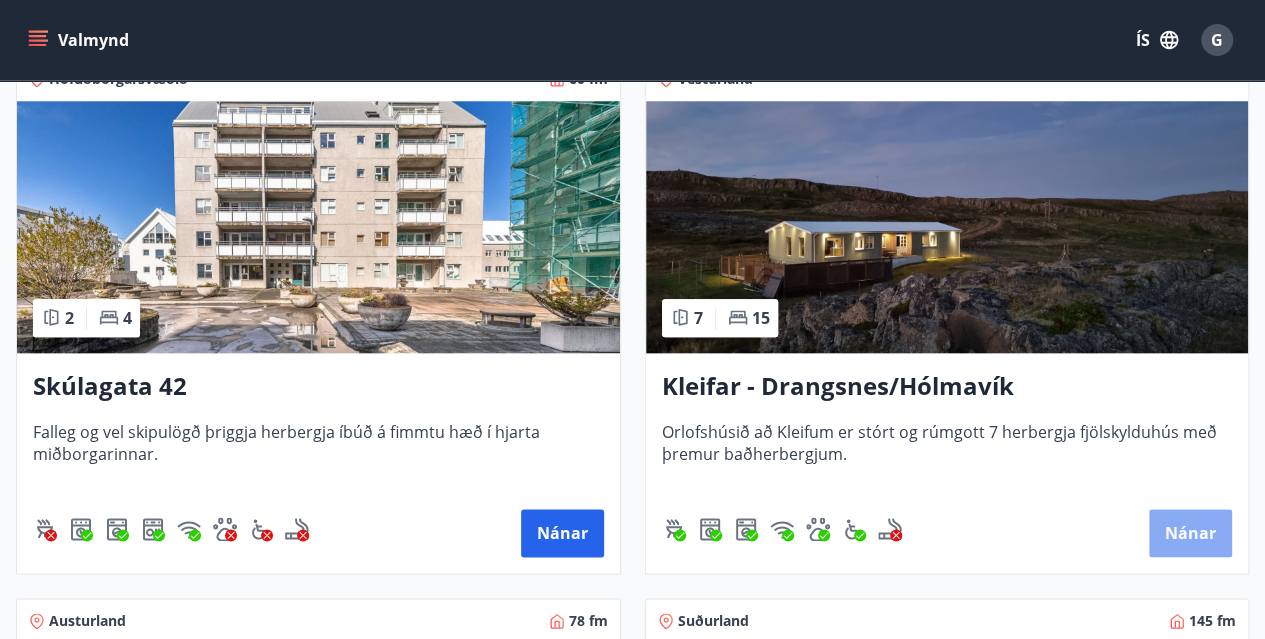 click on "Nánar" at bounding box center (1190, 533) 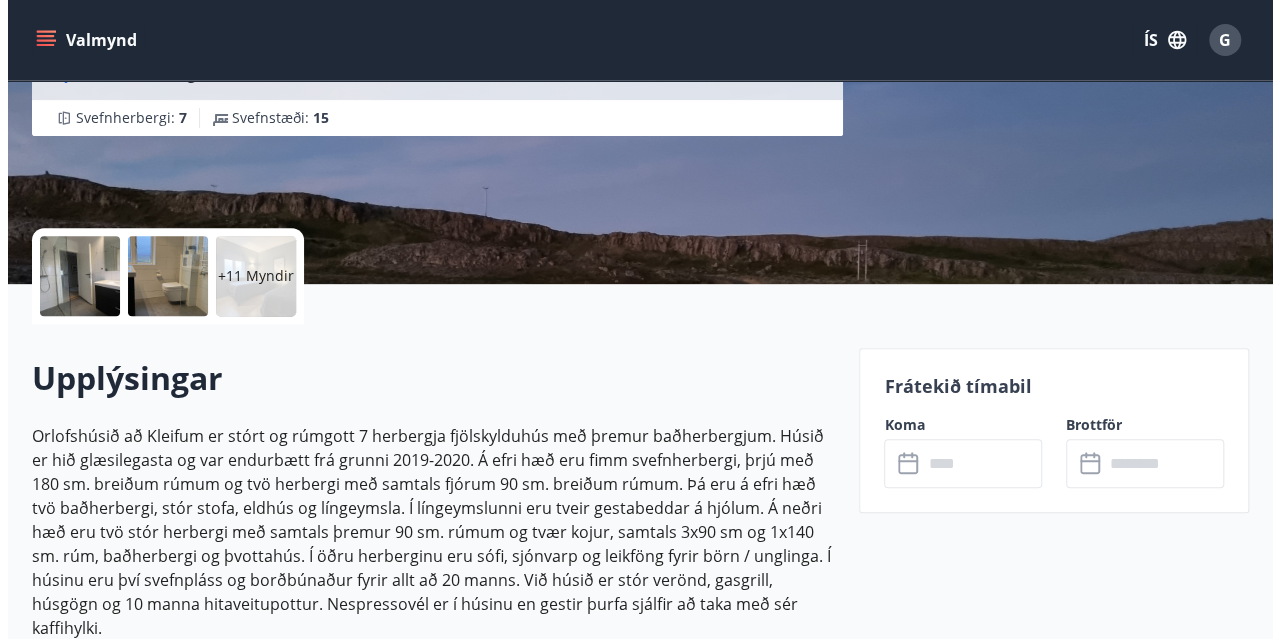 scroll, scrollTop: 318, scrollLeft: 0, axis: vertical 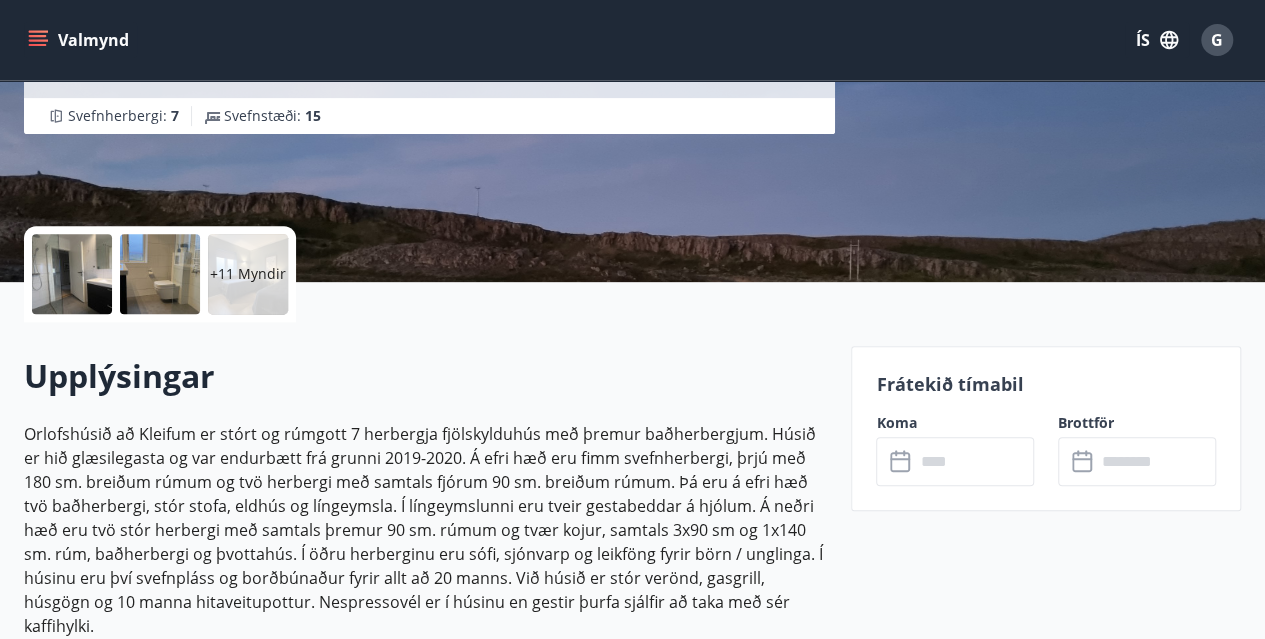 click on "+11 Myndir" at bounding box center [248, 274] 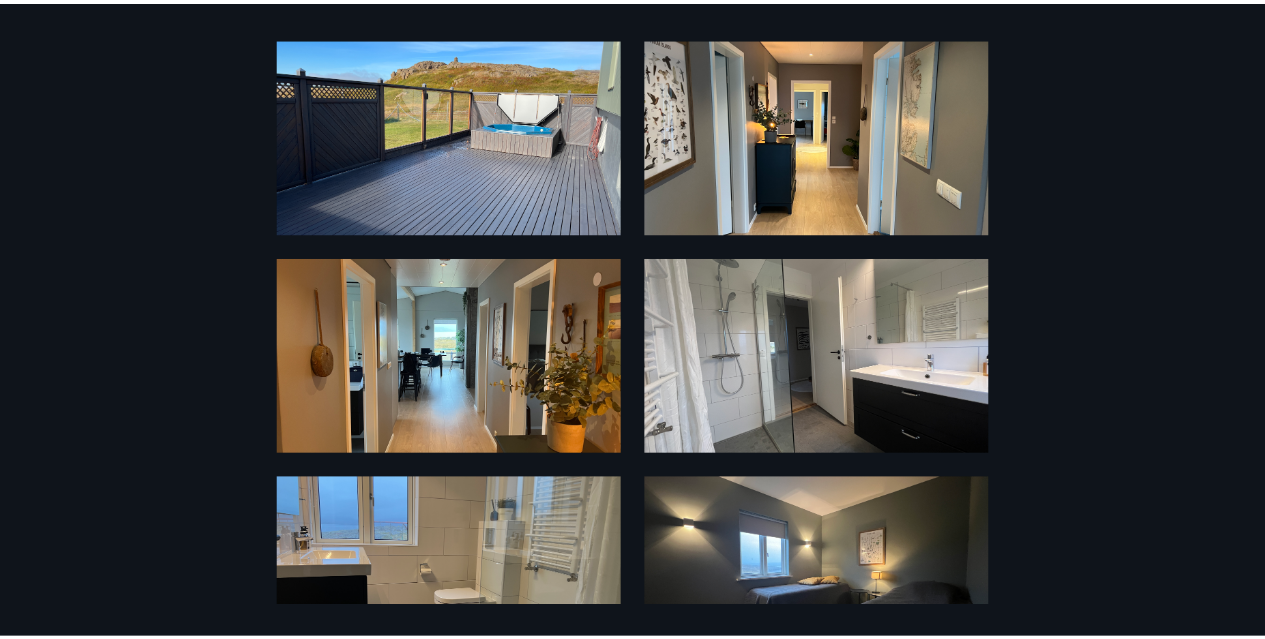 scroll, scrollTop: 0, scrollLeft: 0, axis: both 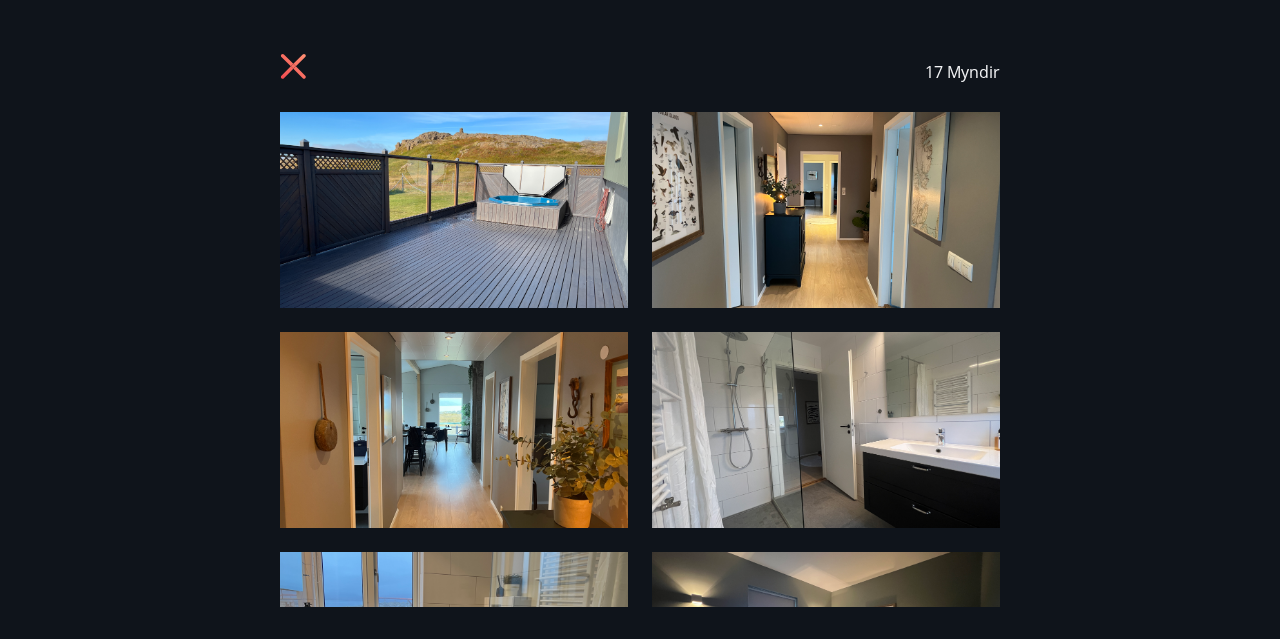 click 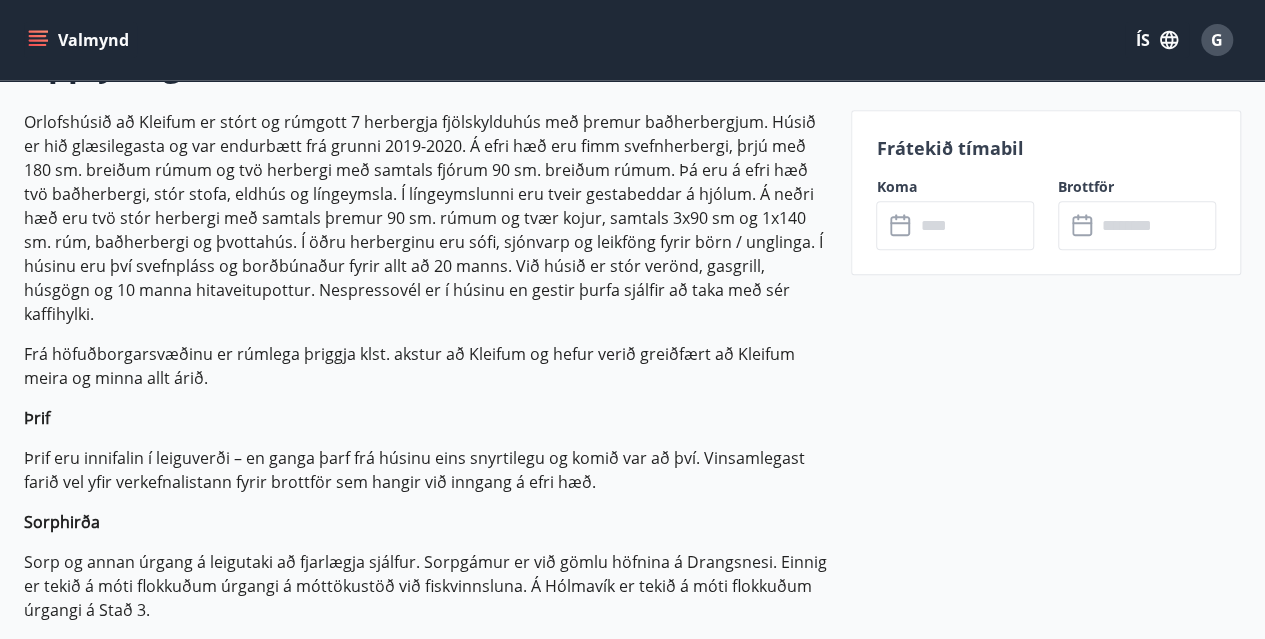 scroll, scrollTop: 0, scrollLeft: 0, axis: both 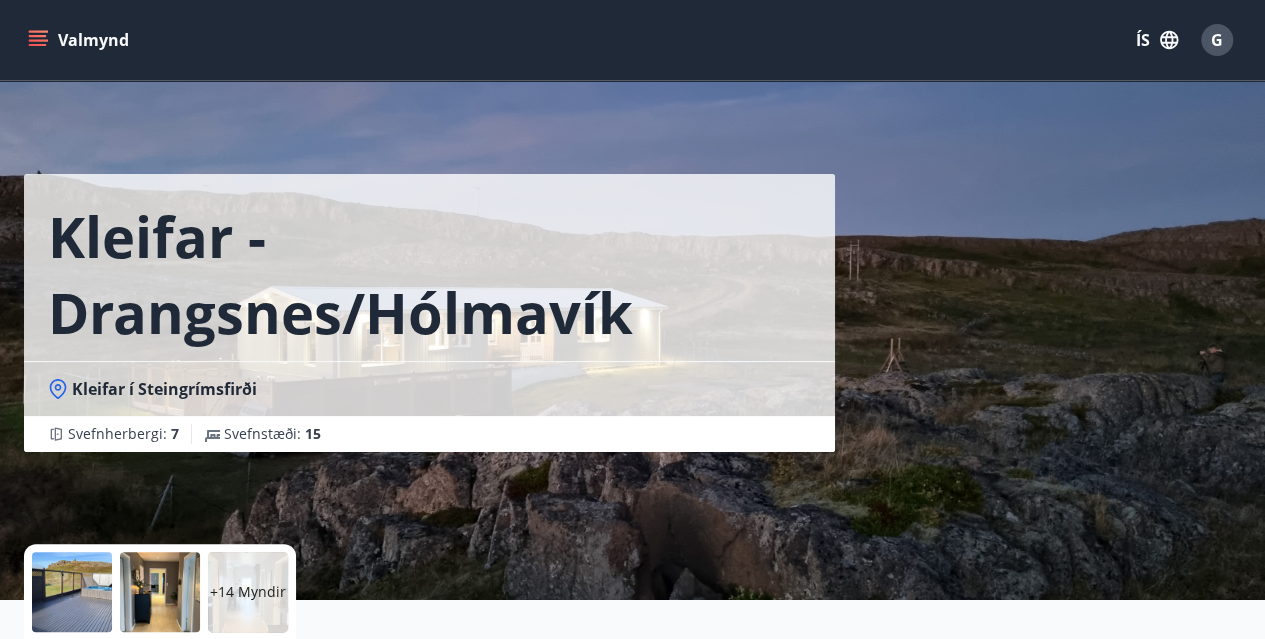 click on "Valmynd" at bounding box center [80, 40] 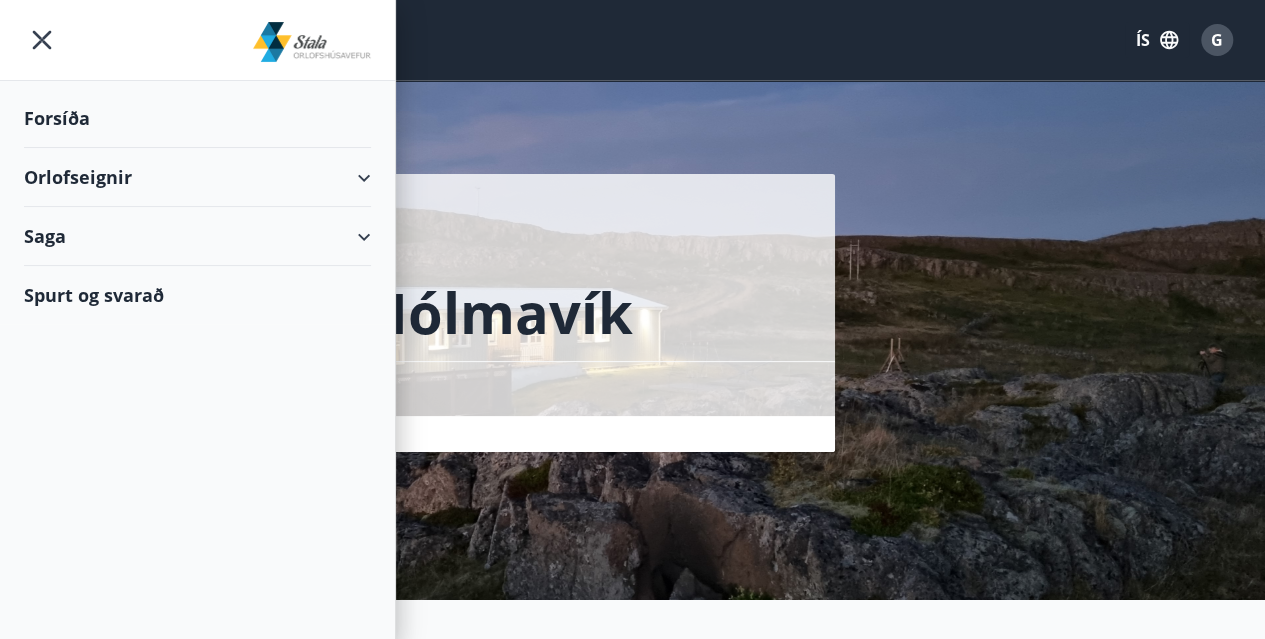 click on "Orlofseignir" at bounding box center [197, 177] 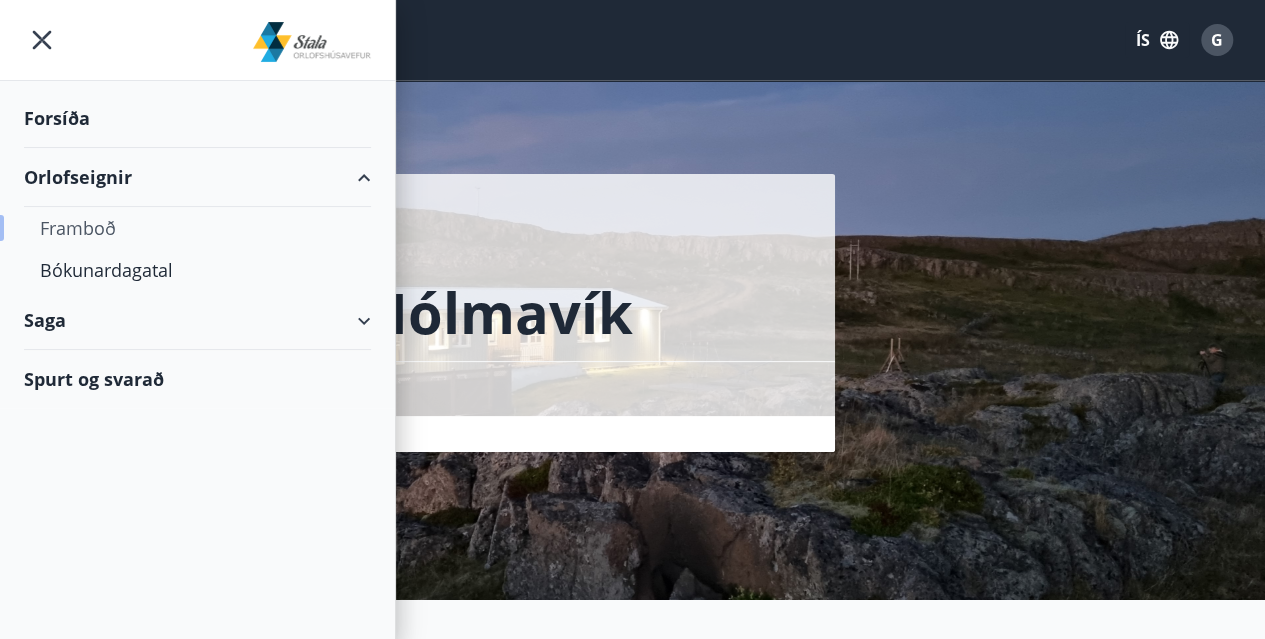 click on "Framboð" at bounding box center (197, 228) 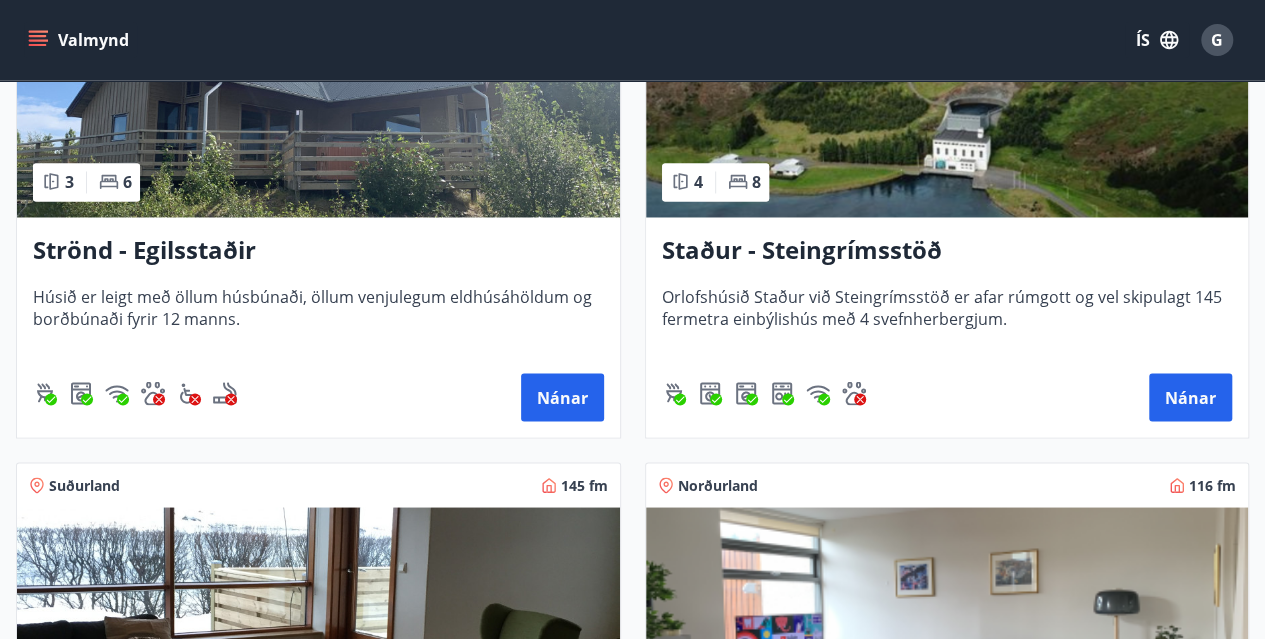 scroll, scrollTop: 1608, scrollLeft: 0, axis: vertical 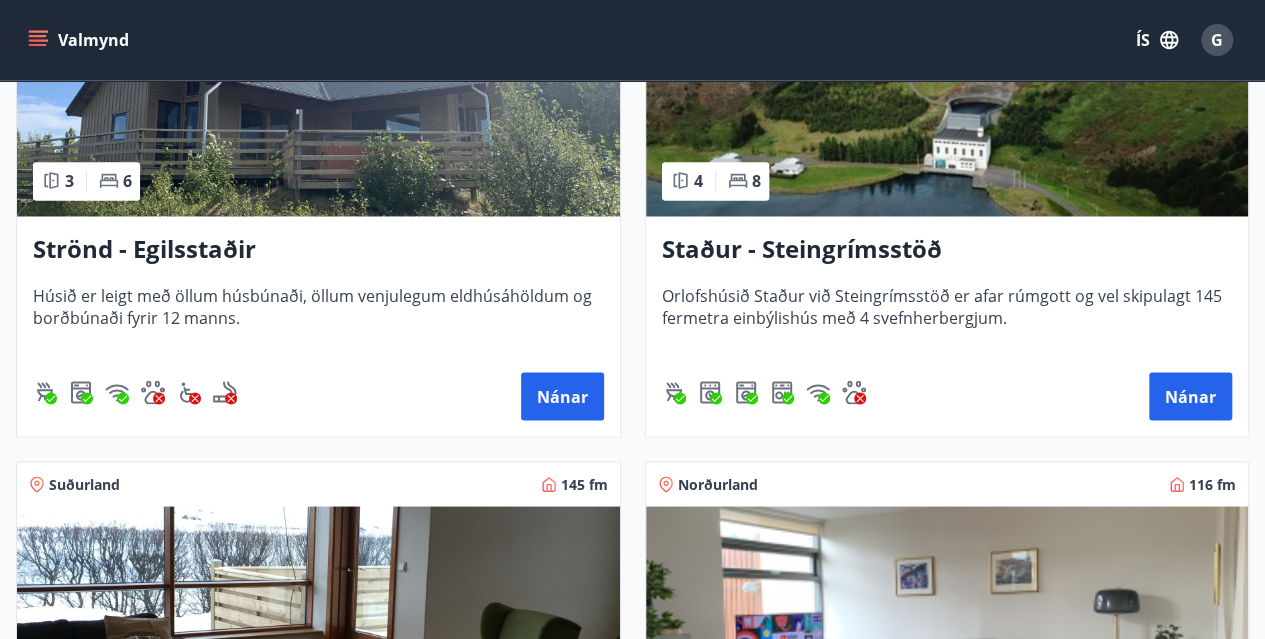 click on "Staður - Steingrímsstöð" at bounding box center (947, 250) 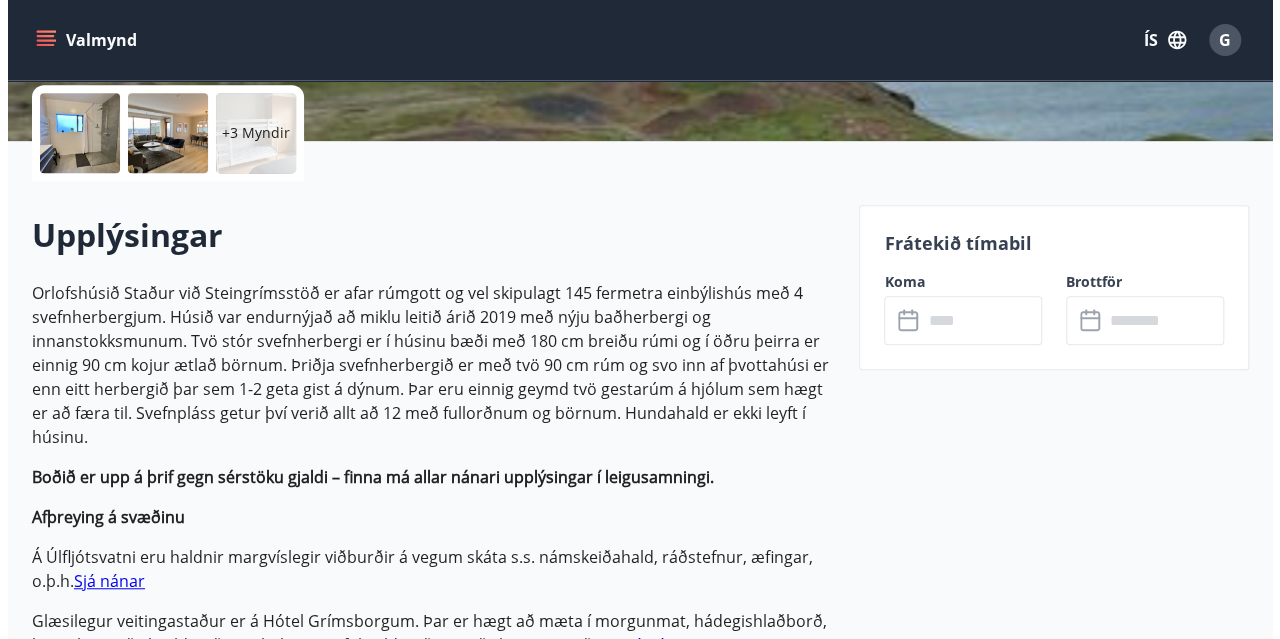 scroll, scrollTop: 468, scrollLeft: 0, axis: vertical 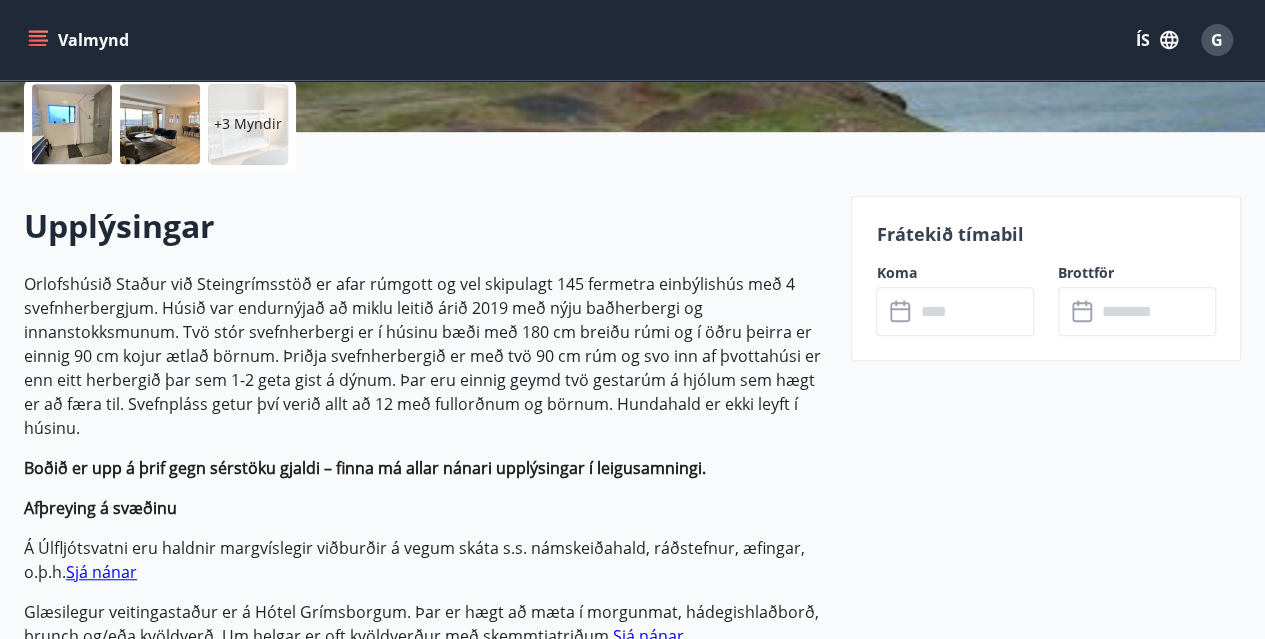click at bounding box center (72, 124) 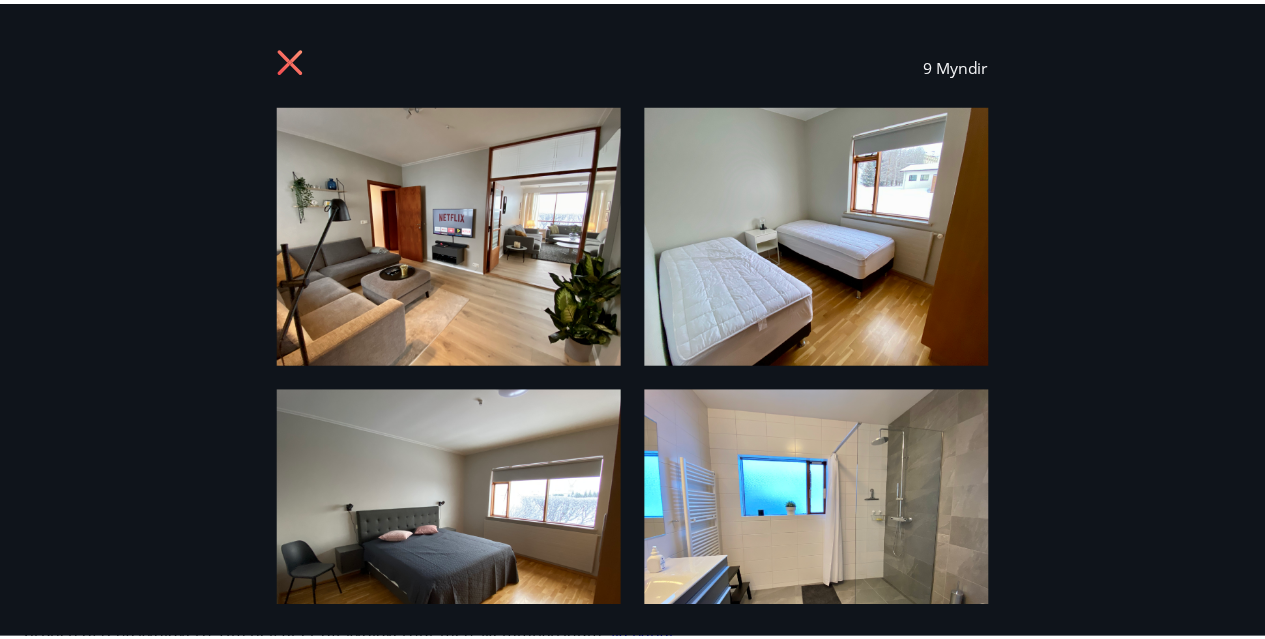 scroll, scrollTop: 0, scrollLeft: 0, axis: both 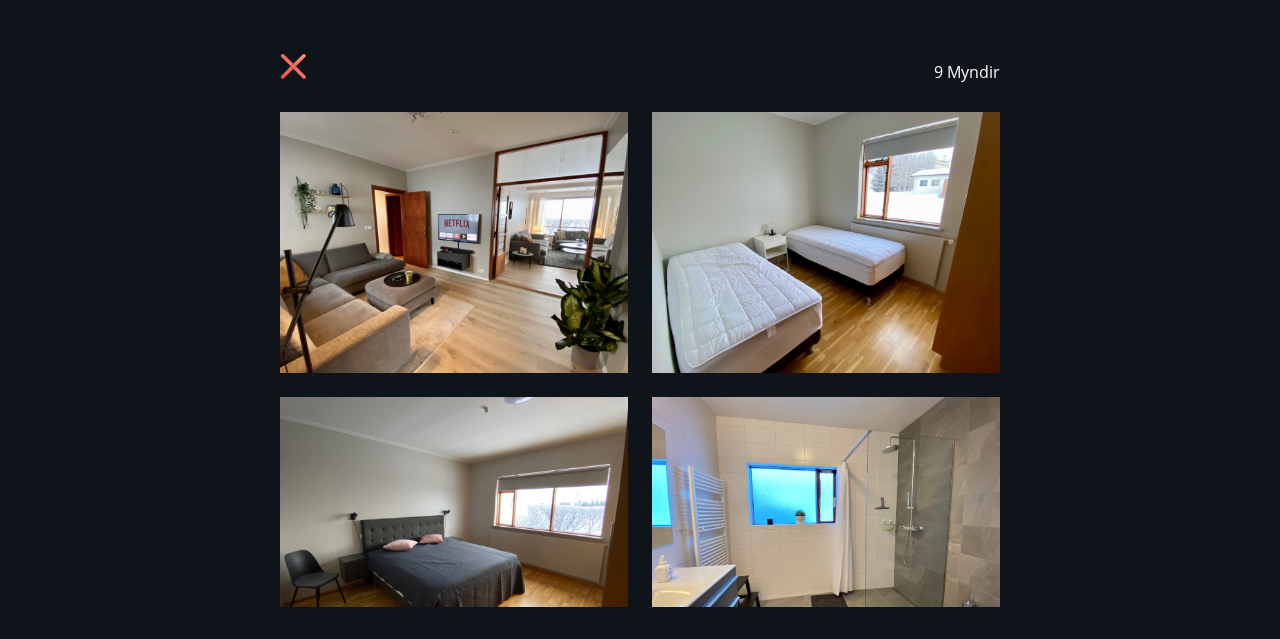 click 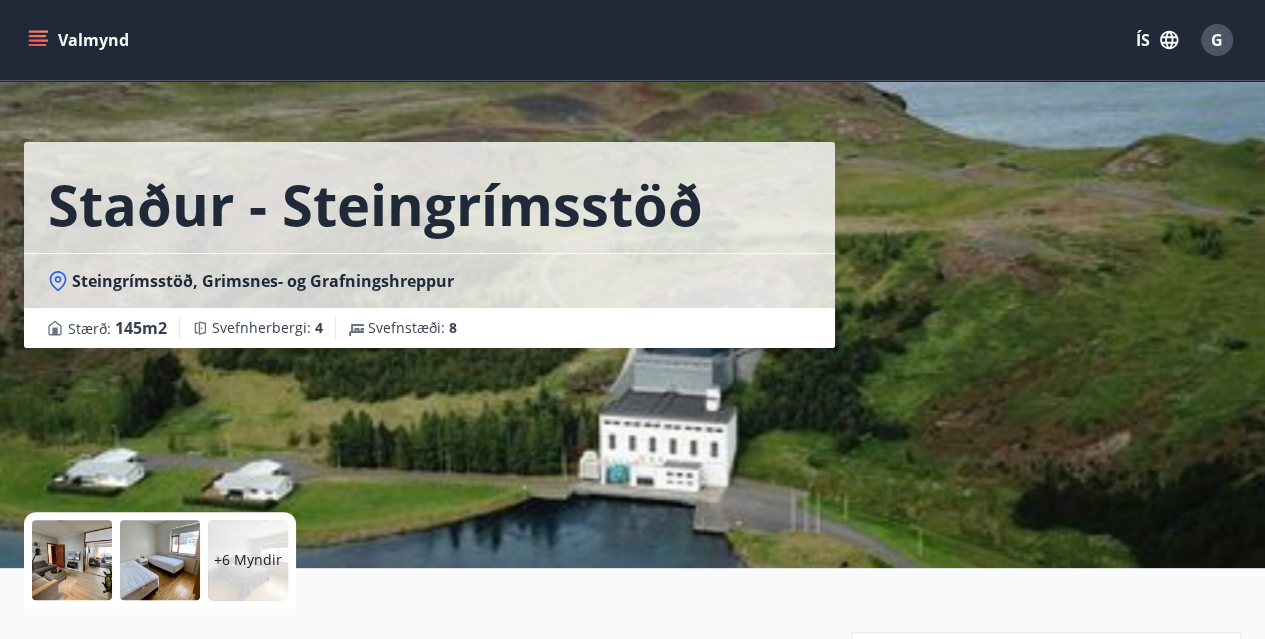 scroll, scrollTop: 0, scrollLeft: 0, axis: both 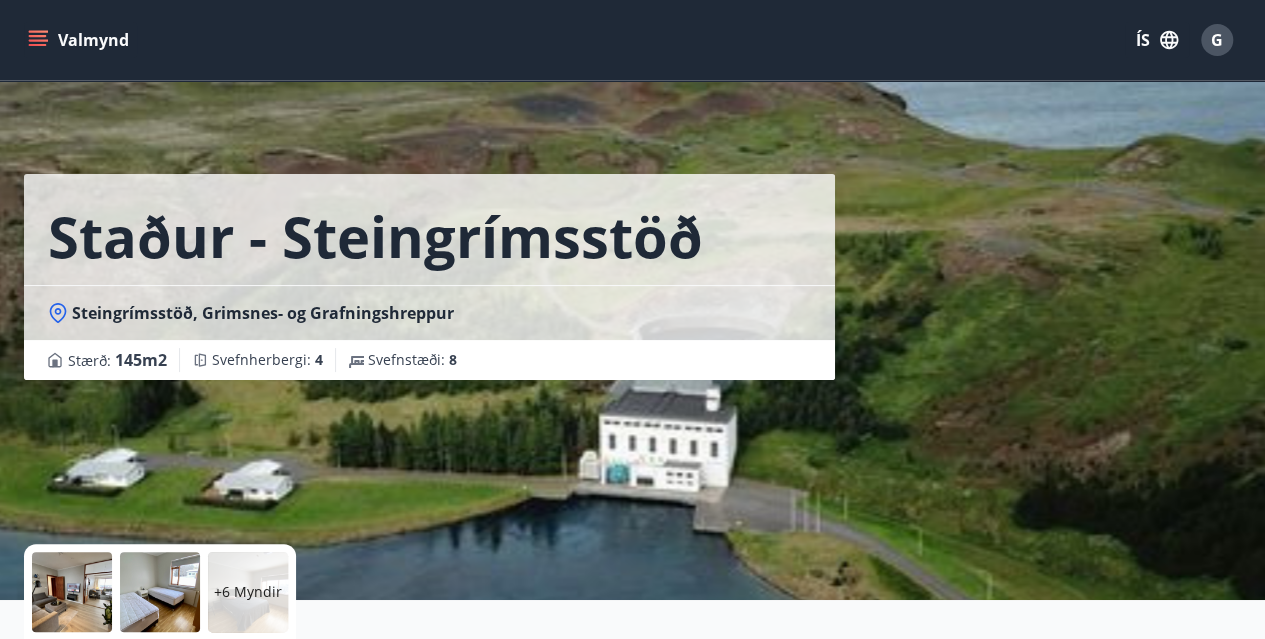 click 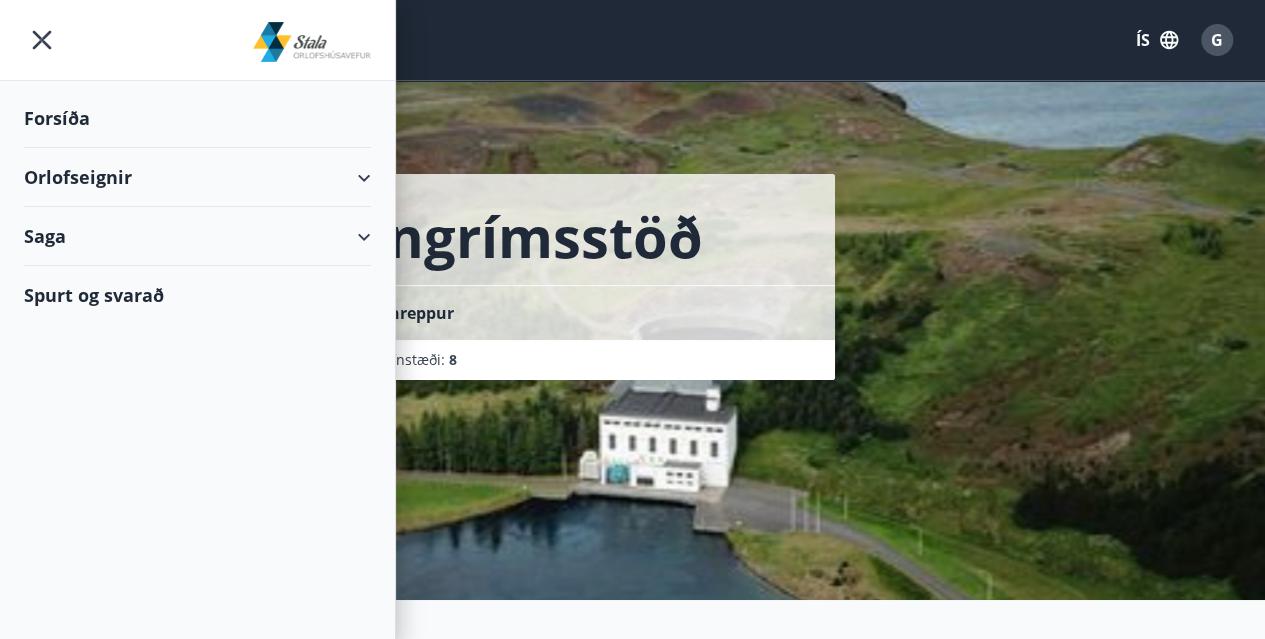 click on "Orlofseignir" at bounding box center [197, 177] 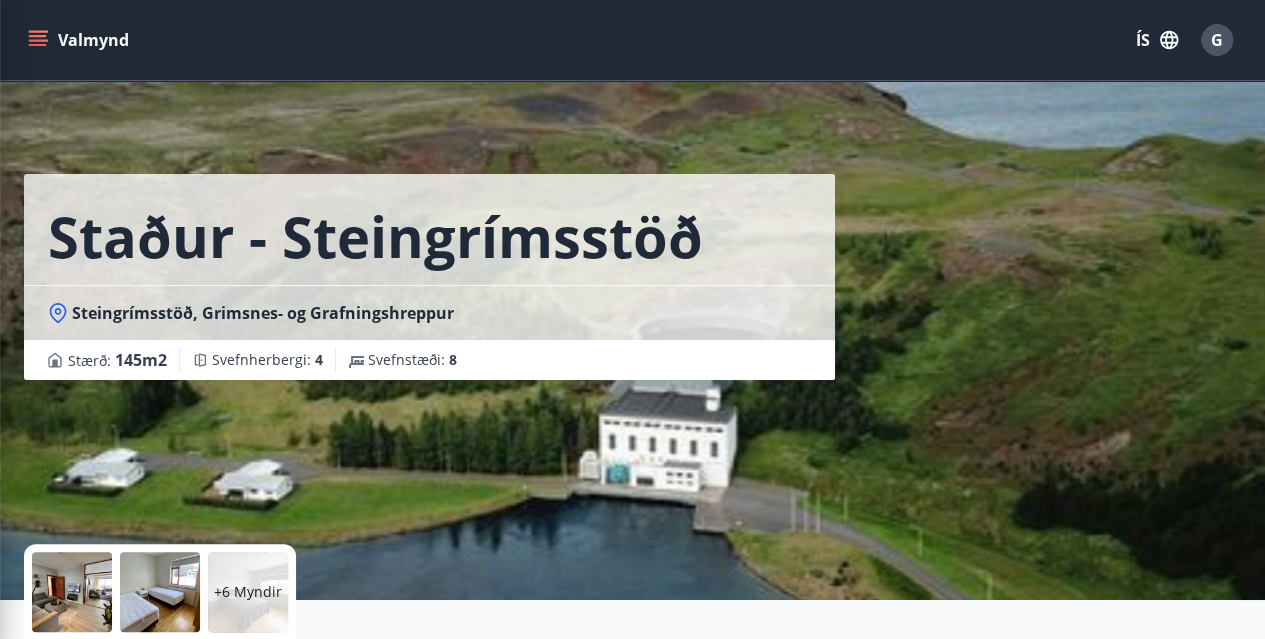 click on "Staður - Steingrímsstöð Steingrímsstöð, [CITY]-[REGION] Stærð : 145 m2 Svefnherbergi : 4 Svefnstæði : 8" at bounding box center (632, 300) 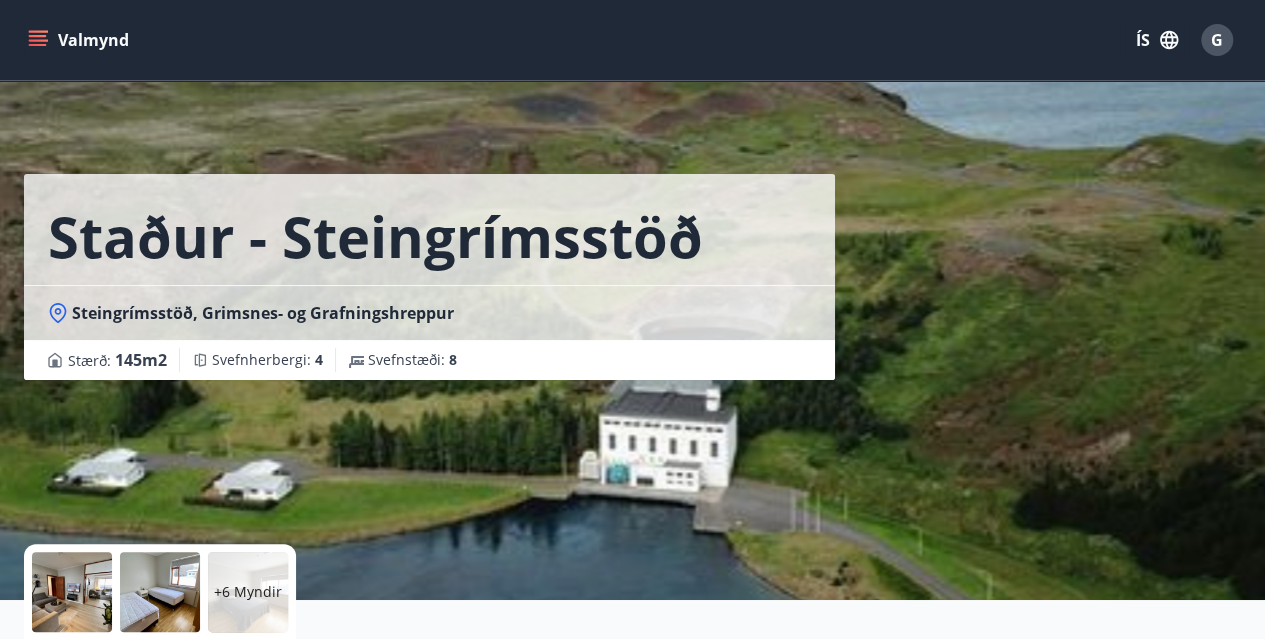click on "Valmynd" at bounding box center (80, 40) 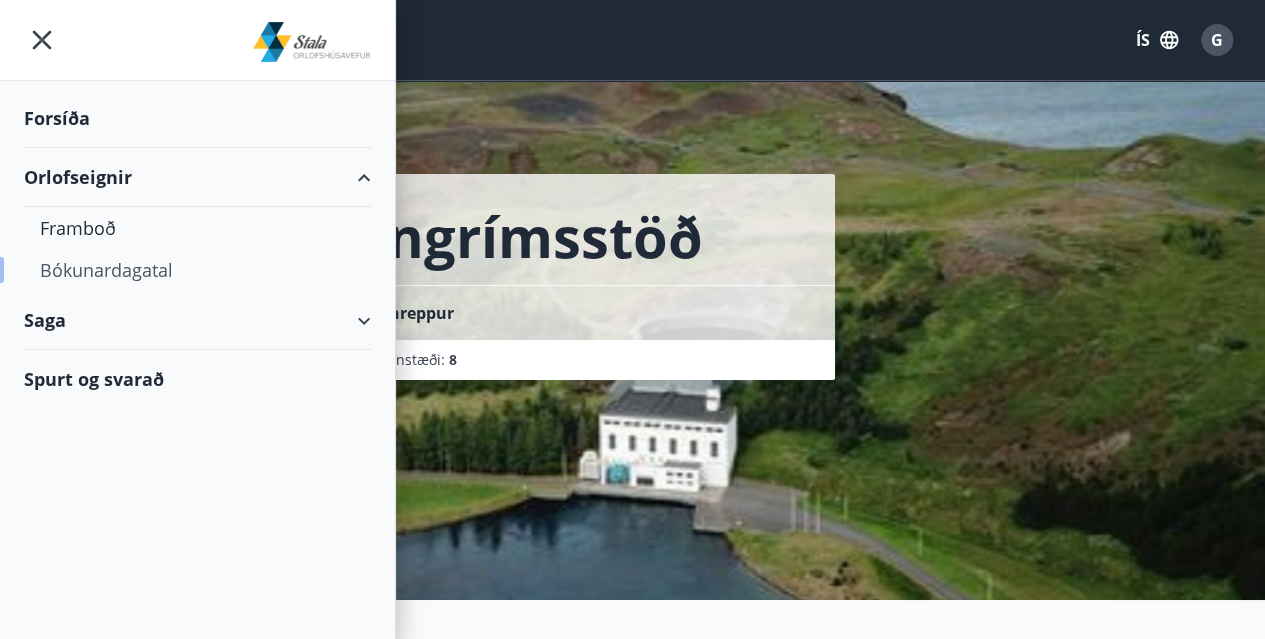 click on "Bókunardagatal" at bounding box center (197, 270) 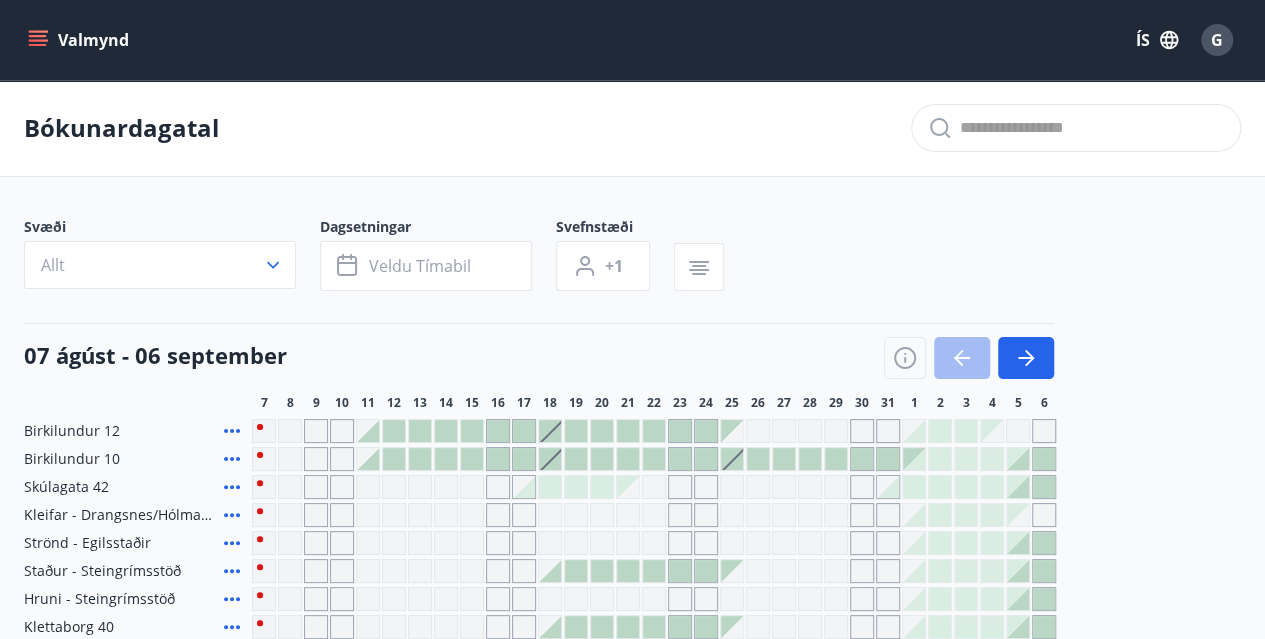 scroll, scrollTop: 246, scrollLeft: 0, axis: vertical 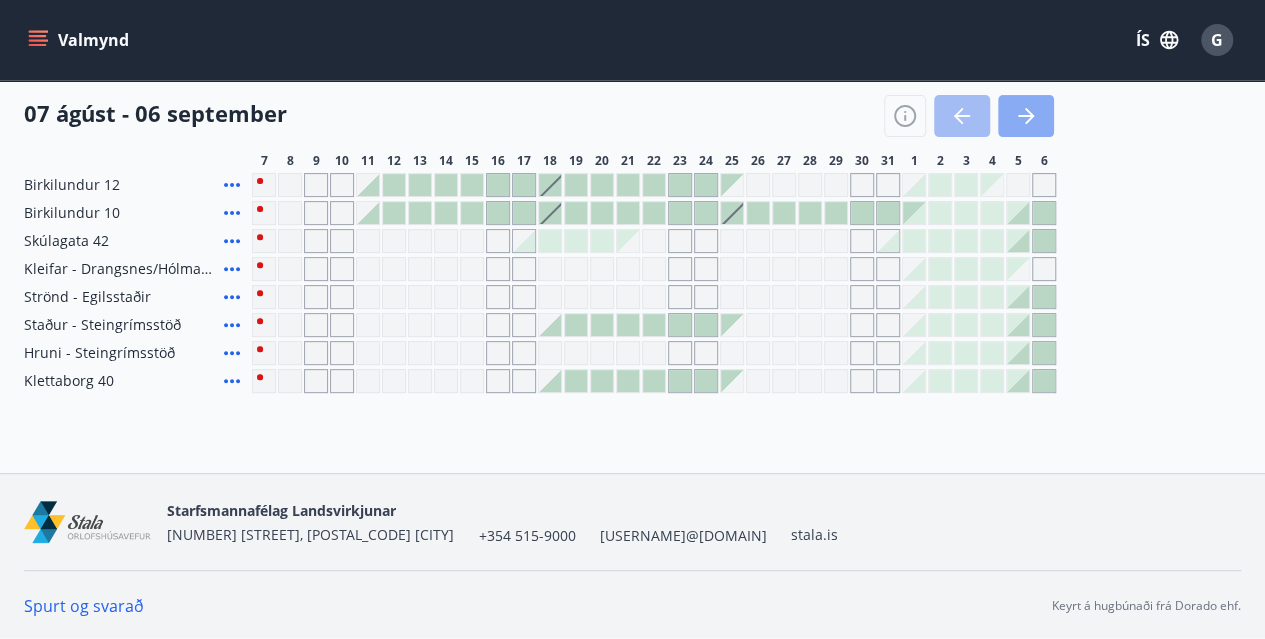 click at bounding box center [1026, 116] 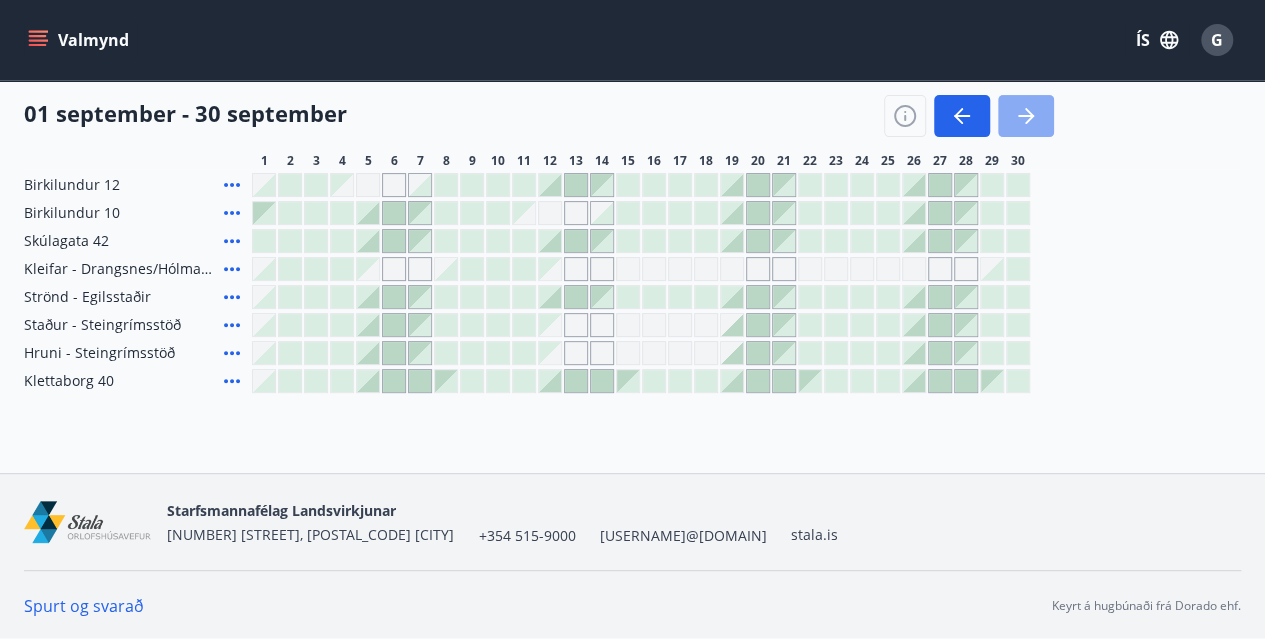 click at bounding box center (1026, 116) 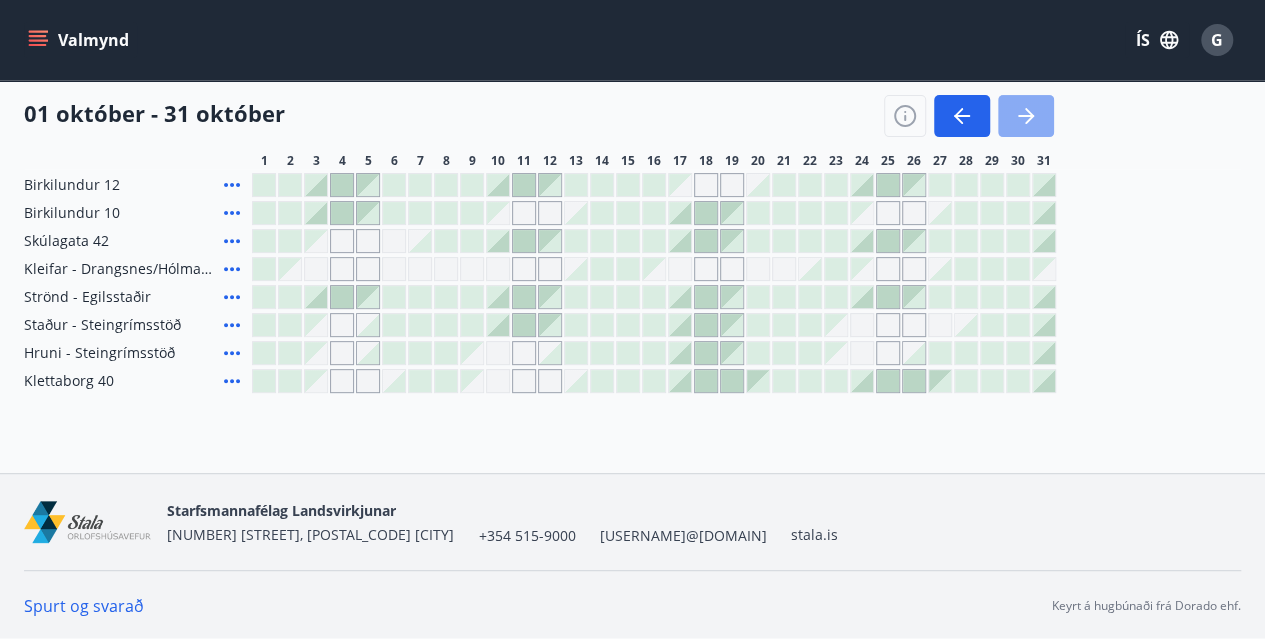click 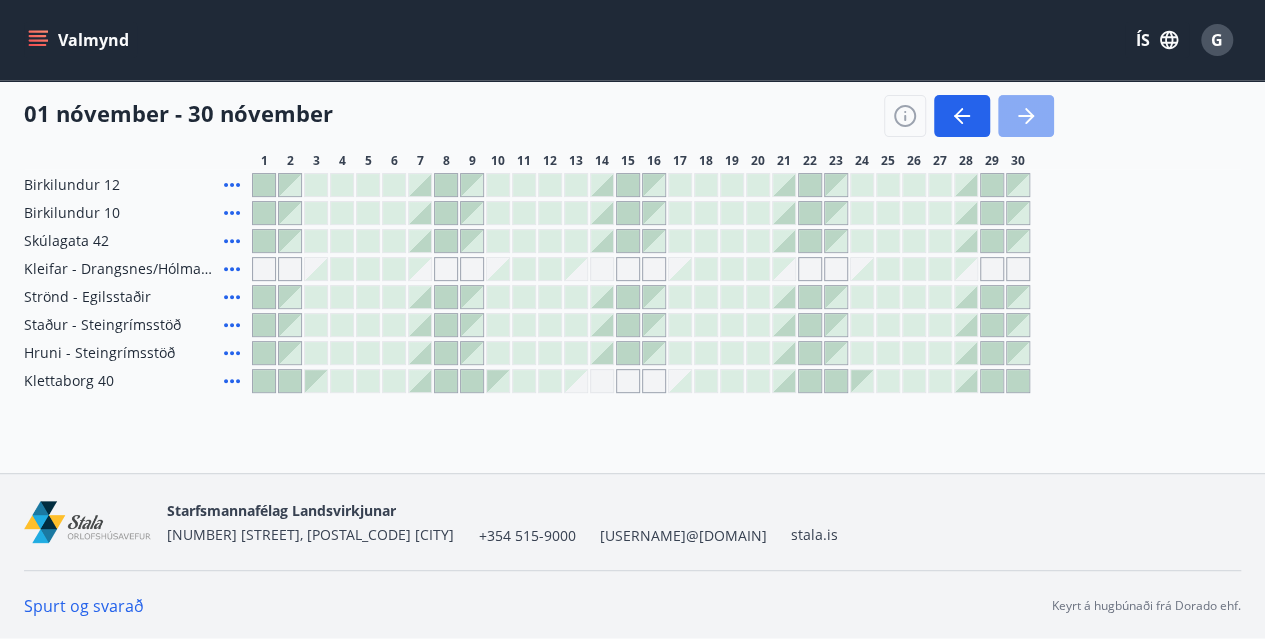 click at bounding box center [1026, 116] 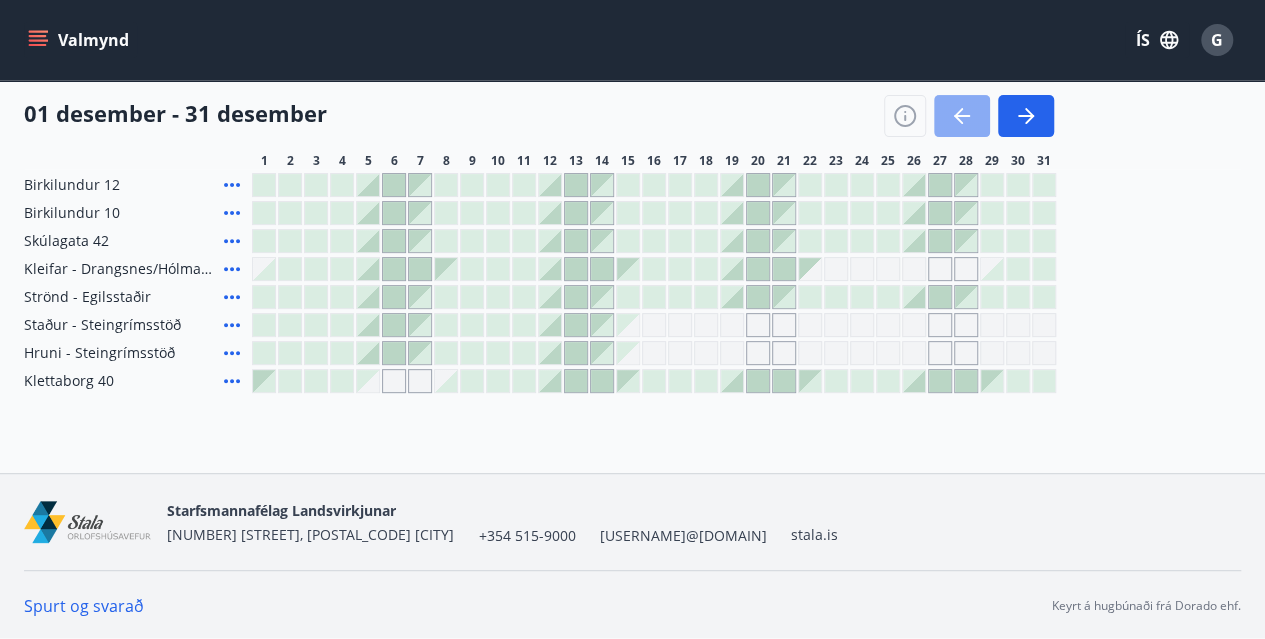 click 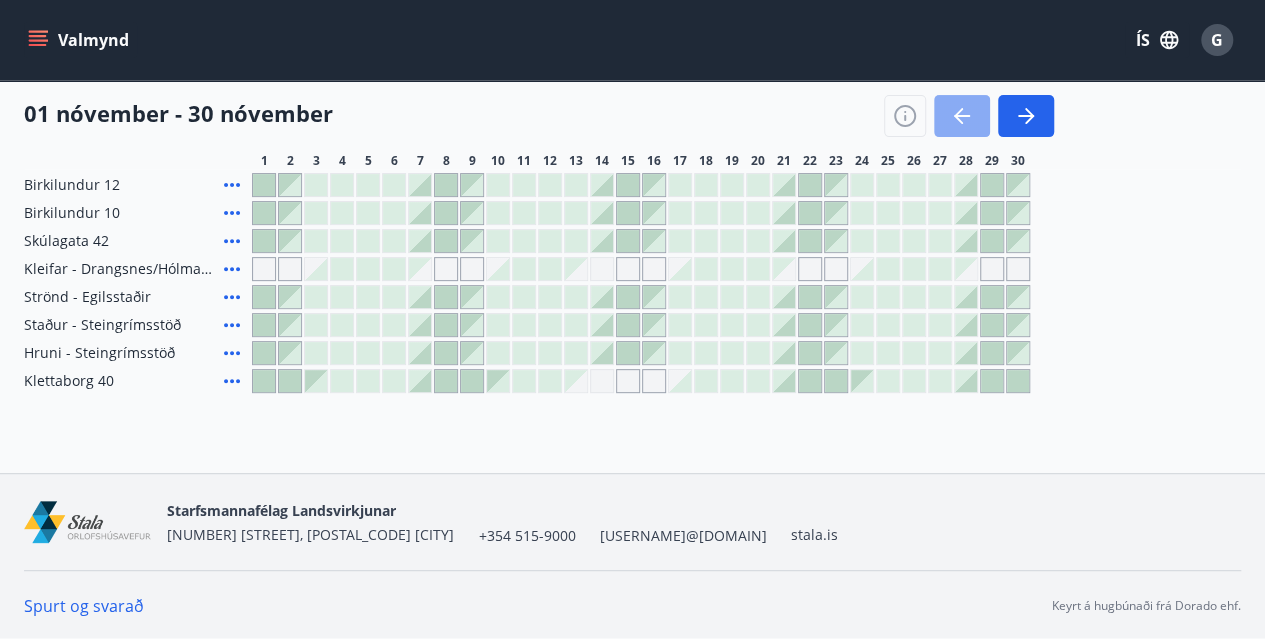click 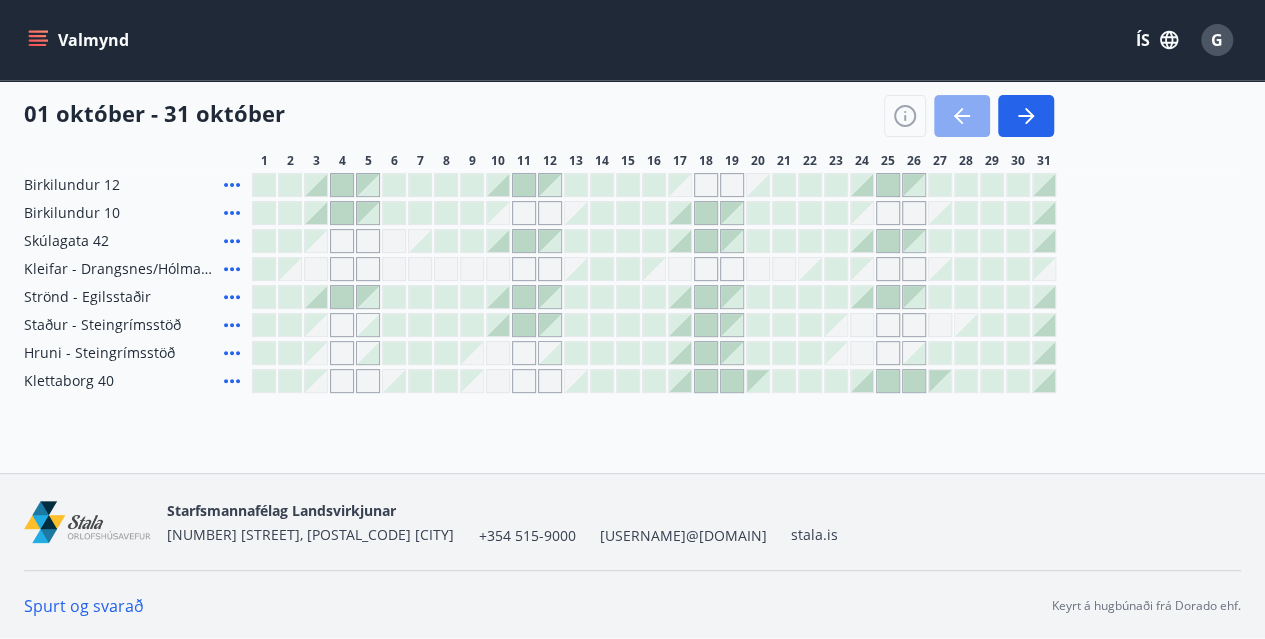 click 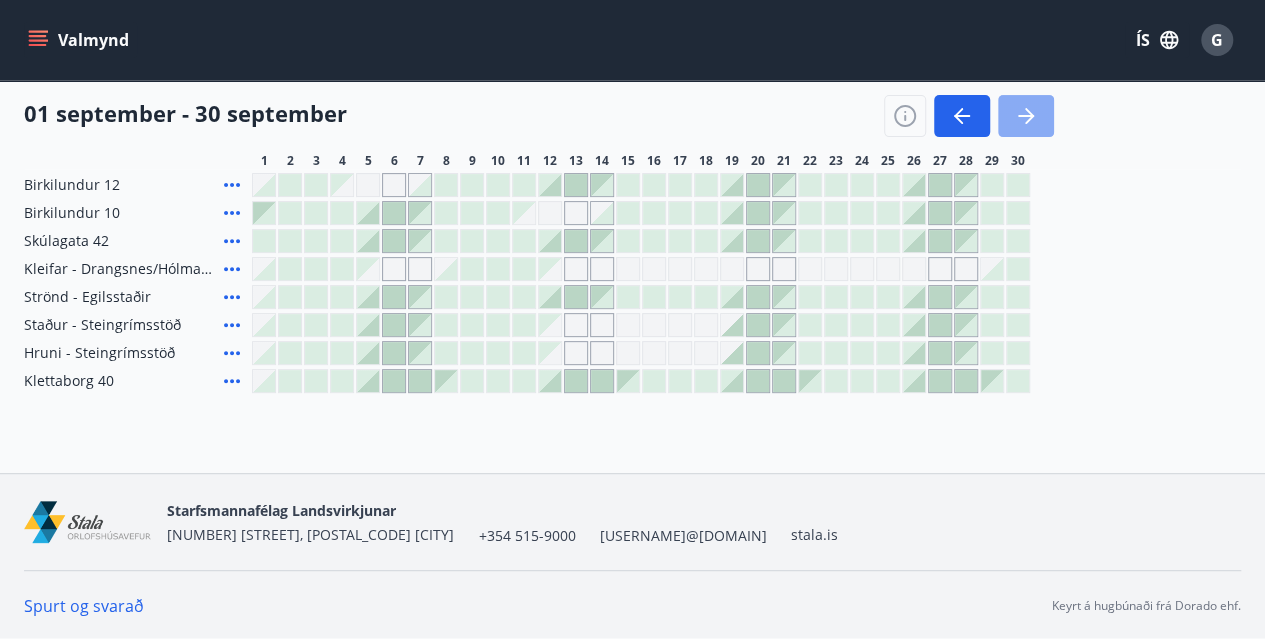 click at bounding box center [1026, 116] 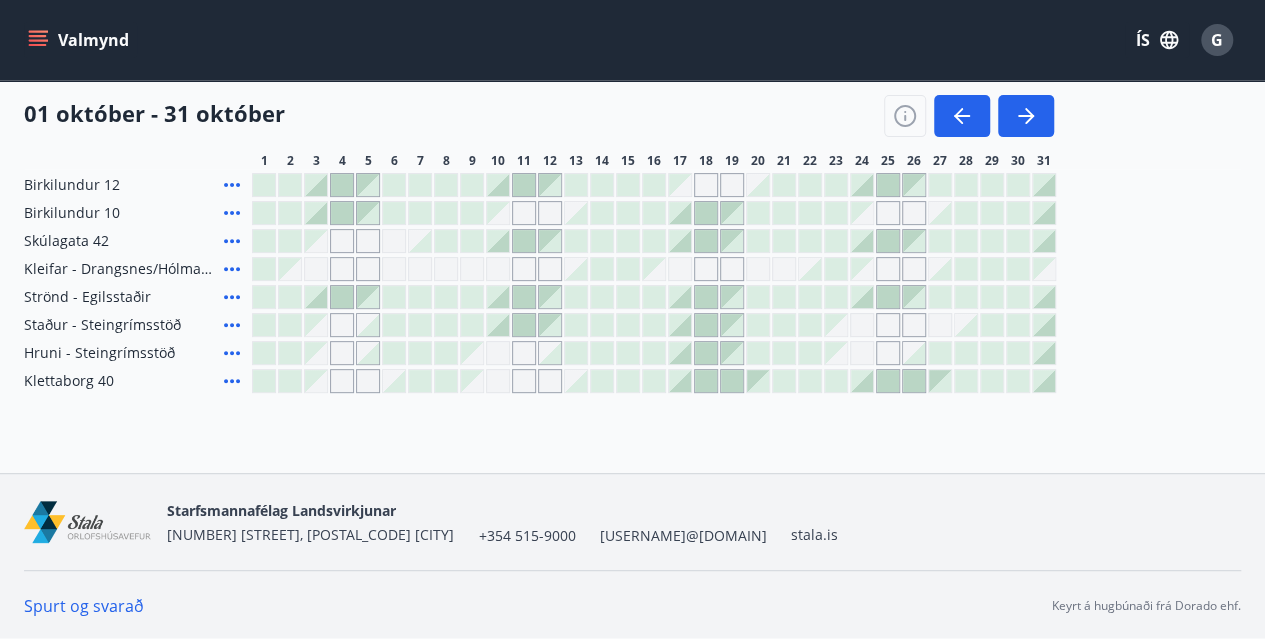 click on "Valmynd" at bounding box center (80, 40) 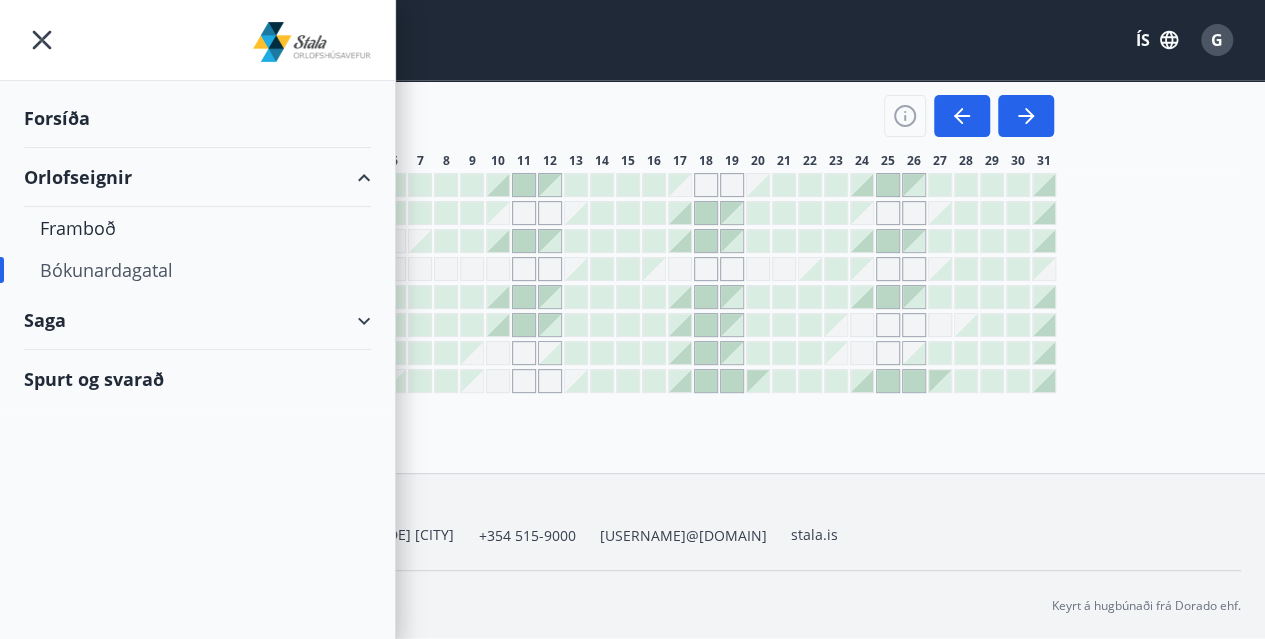 click on "Spurt og svarað" at bounding box center [197, 379] 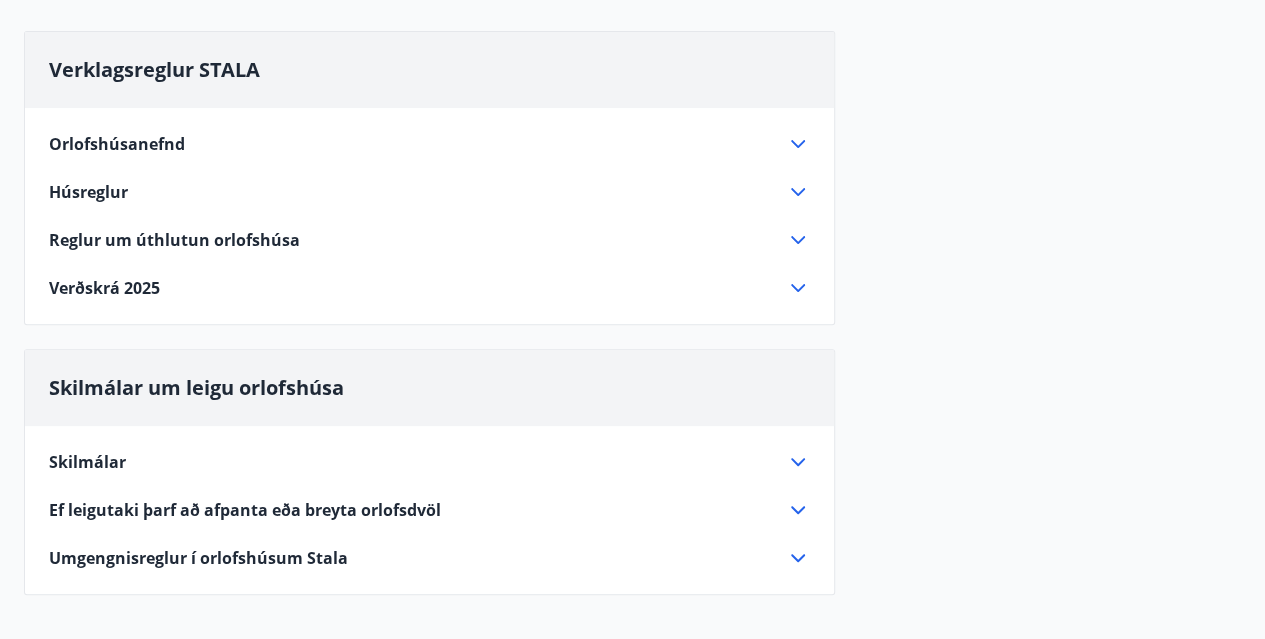 scroll, scrollTop: 178, scrollLeft: 0, axis: vertical 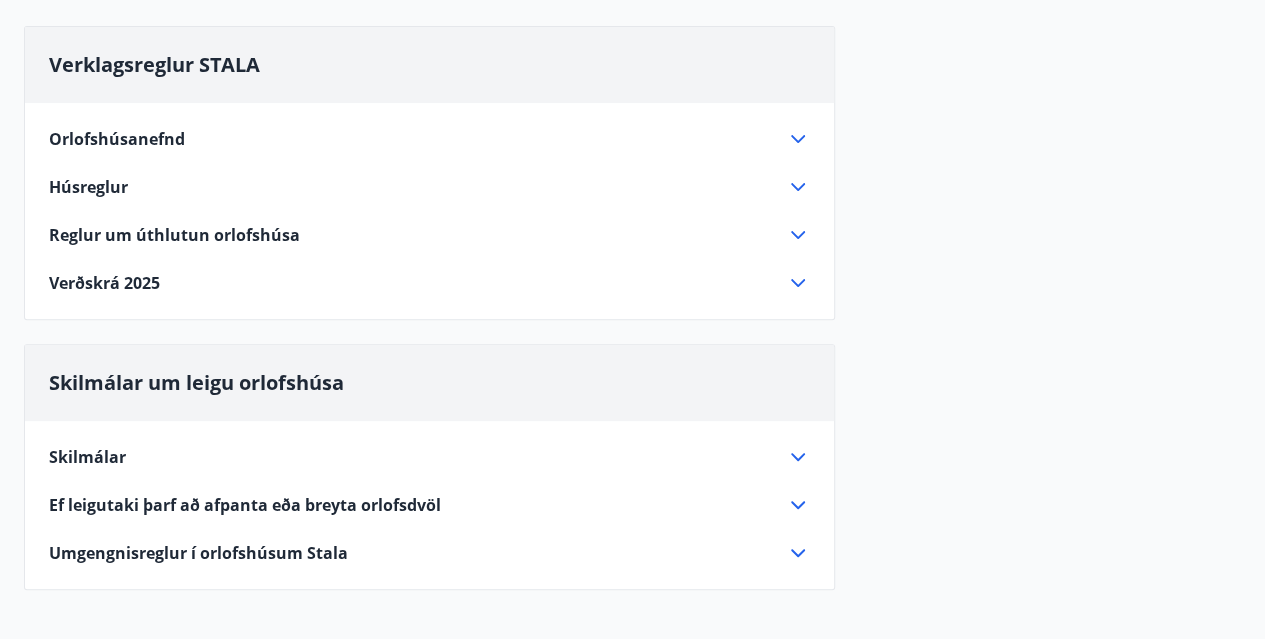 click on "Verðskrá 2025" at bounding box center [104, 283] 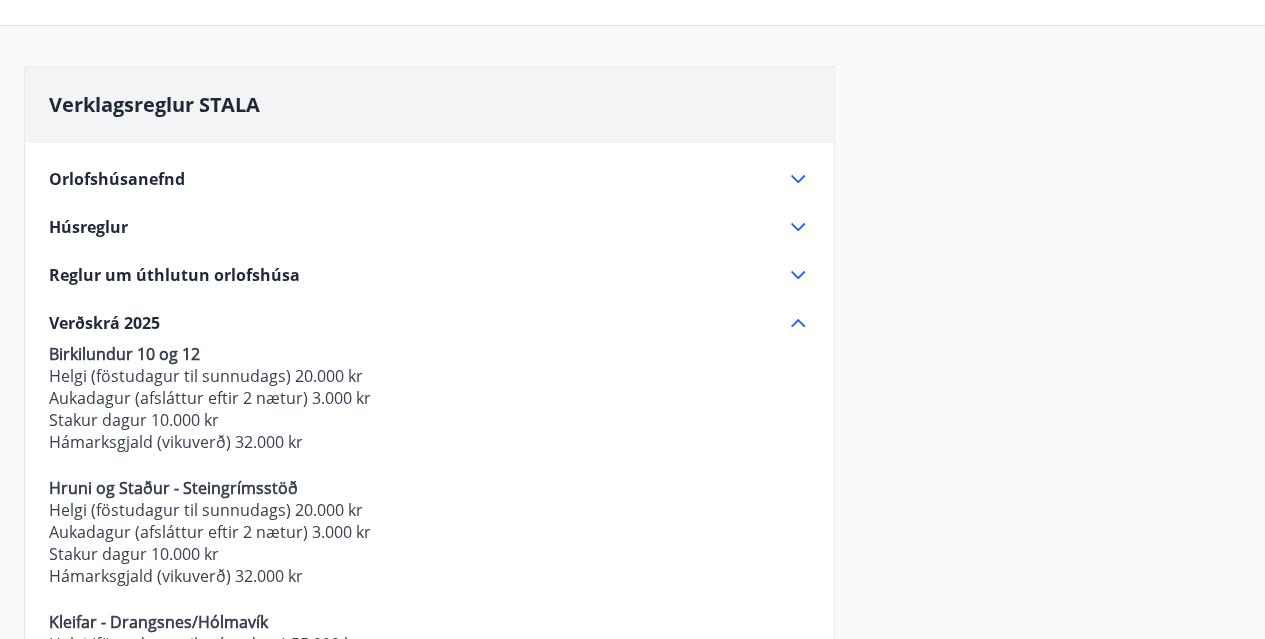 scroll, scrollTop: 137, scrollLeft: 0, axis: vertical 